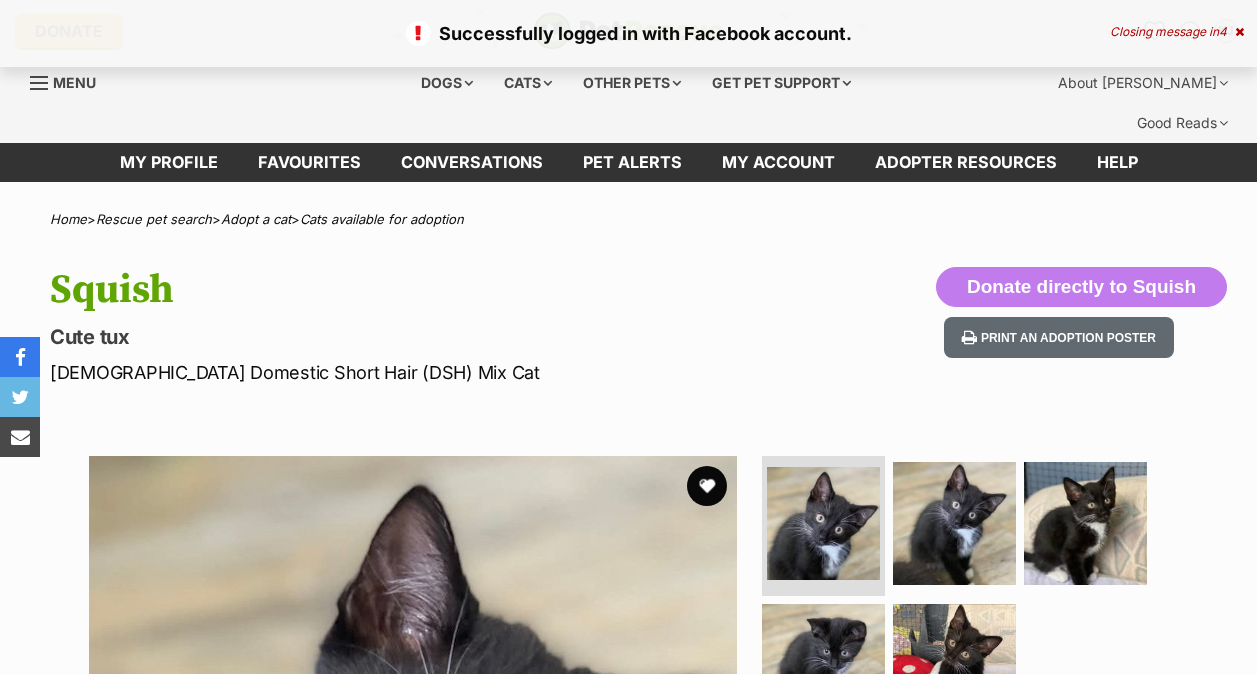 scroll, scrollTop: 0, scrollLeft: 0, axis: both 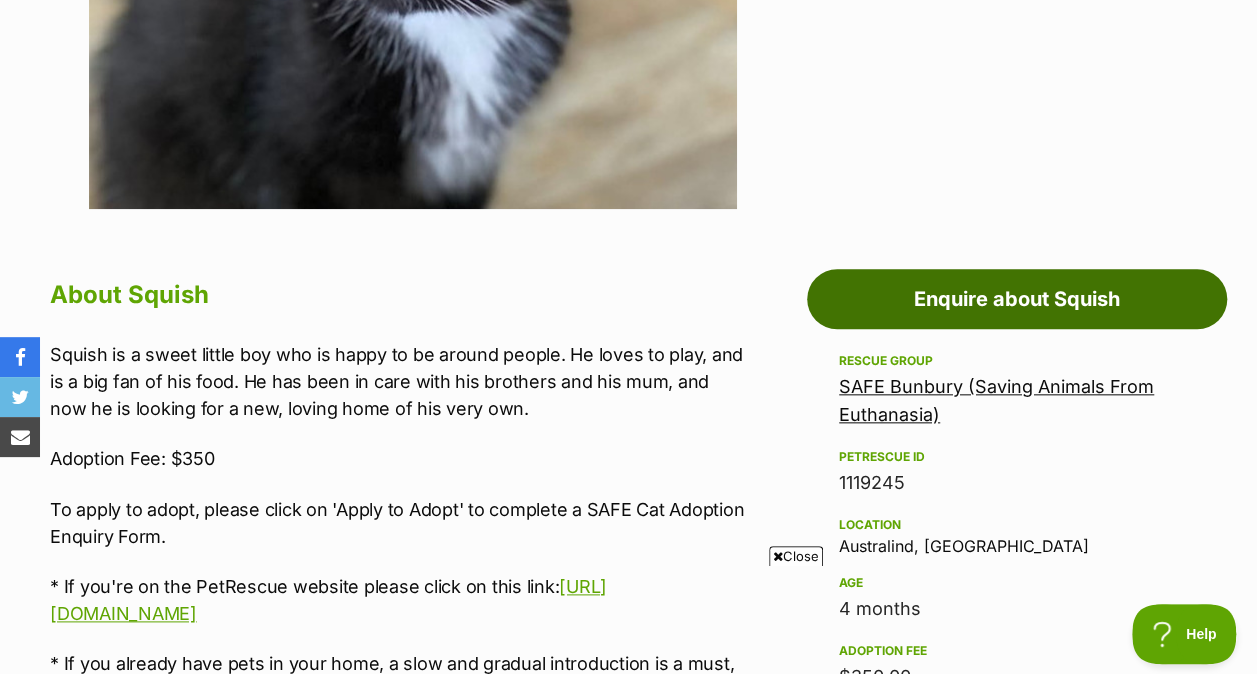 click on "Enquire about Squish" at bounding box center [1017, 299] 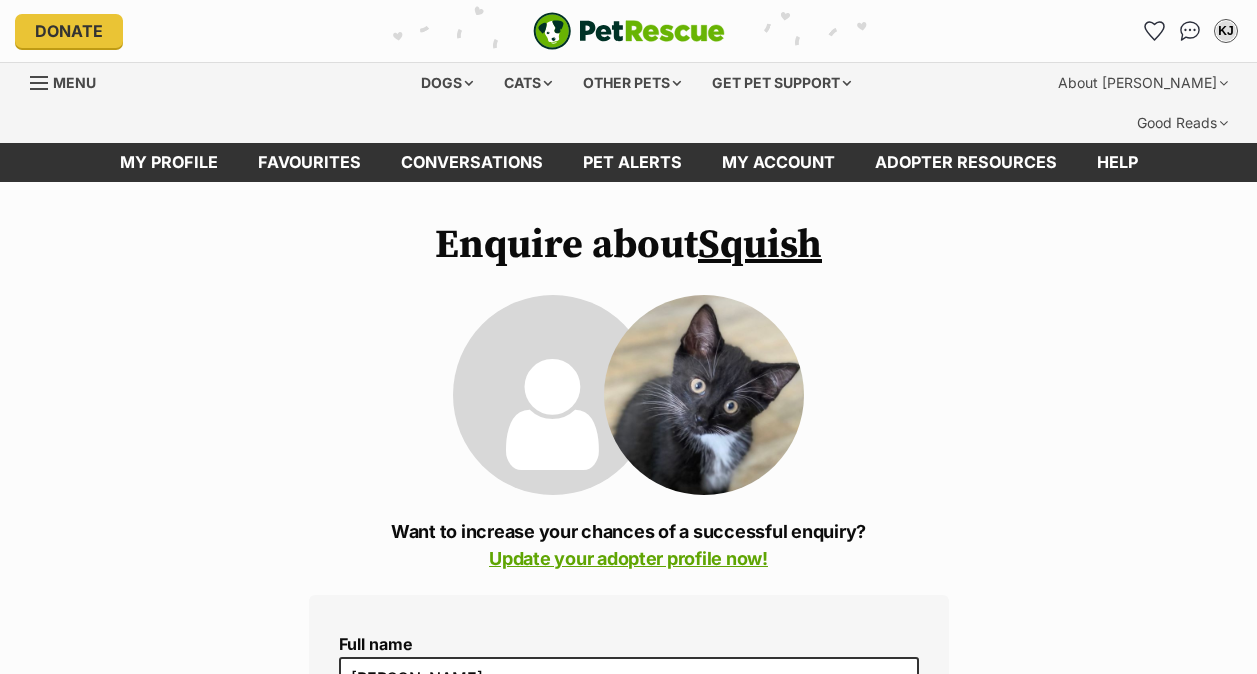 scroll, scrollTop: 0, scrollLeft: 0, axis: both 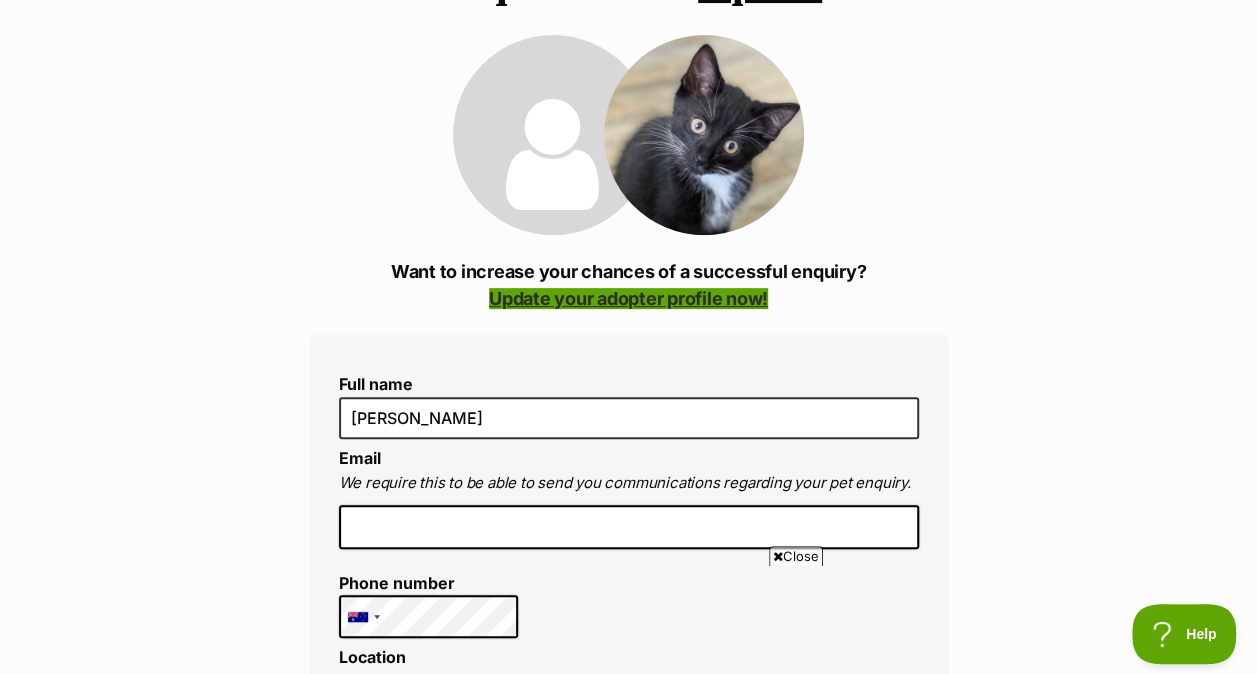 click on "Update your adopter profile now!" at bounding box center (628, 298) 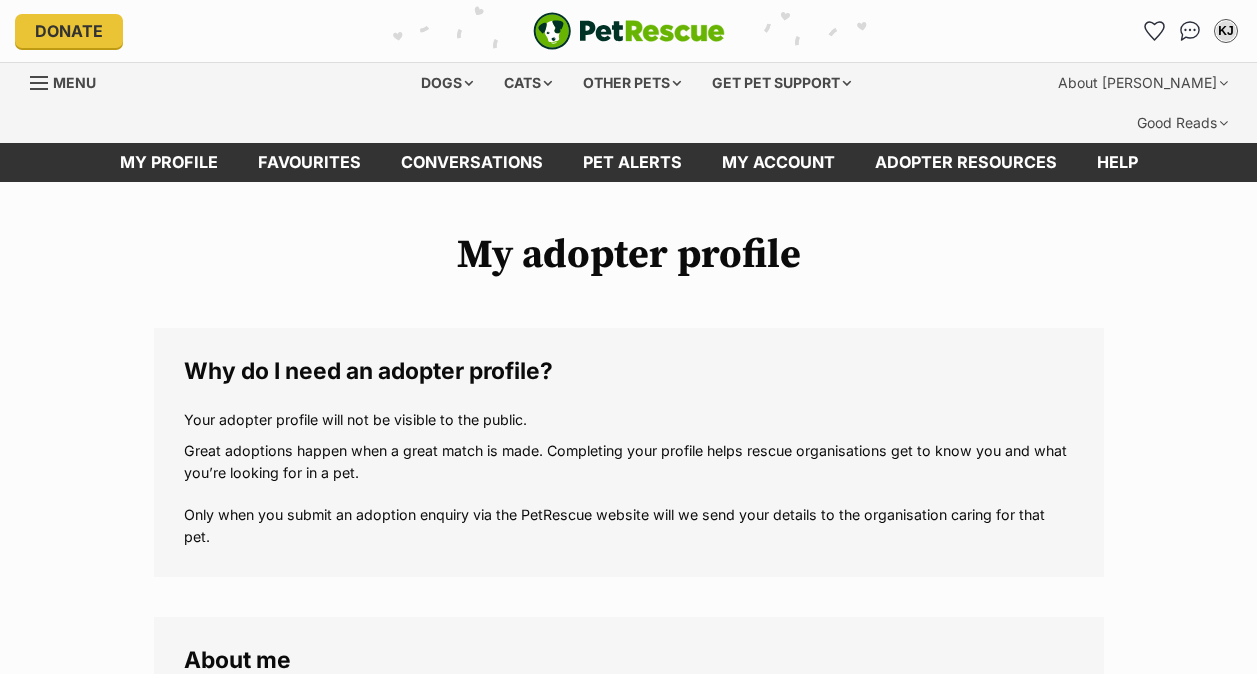 scroll, scrollTop: 0, scrollLeft: 0, axis: both 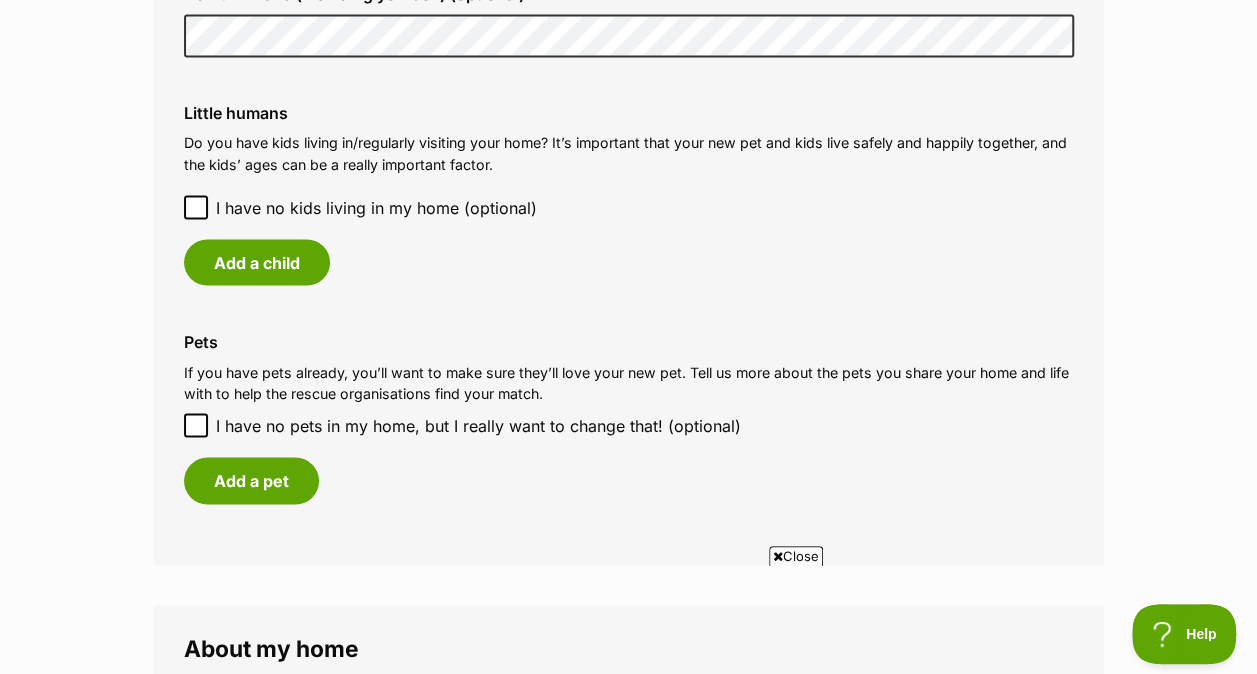 click 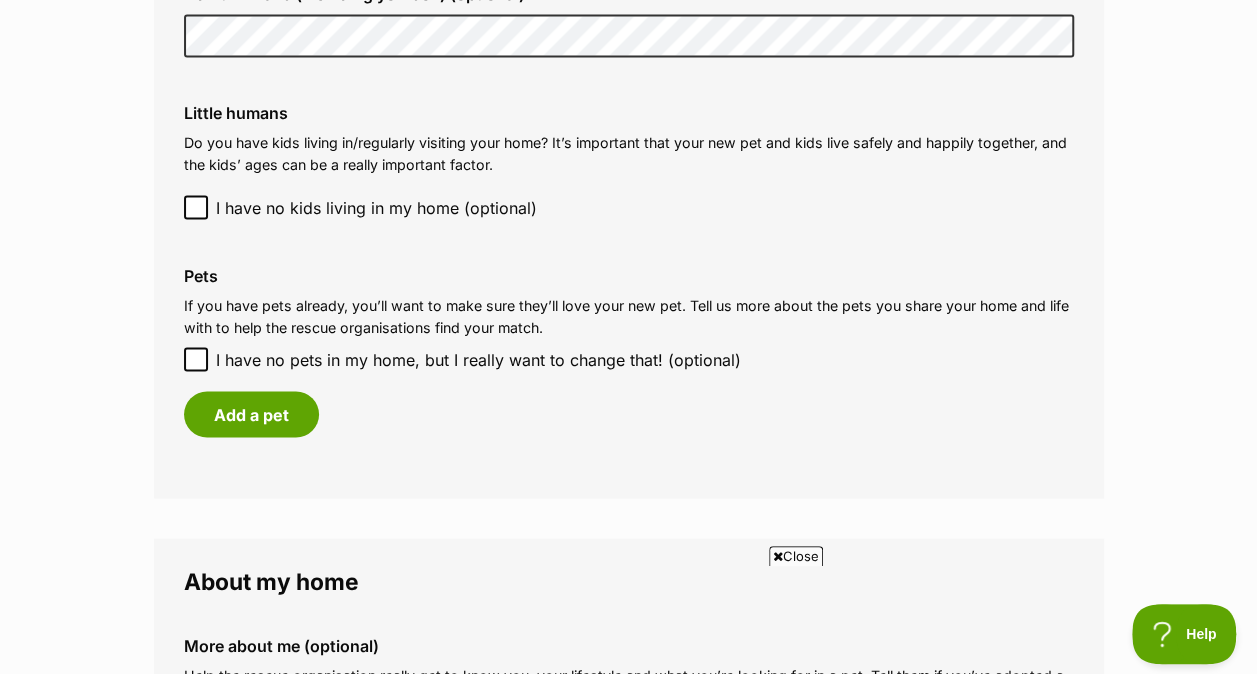click 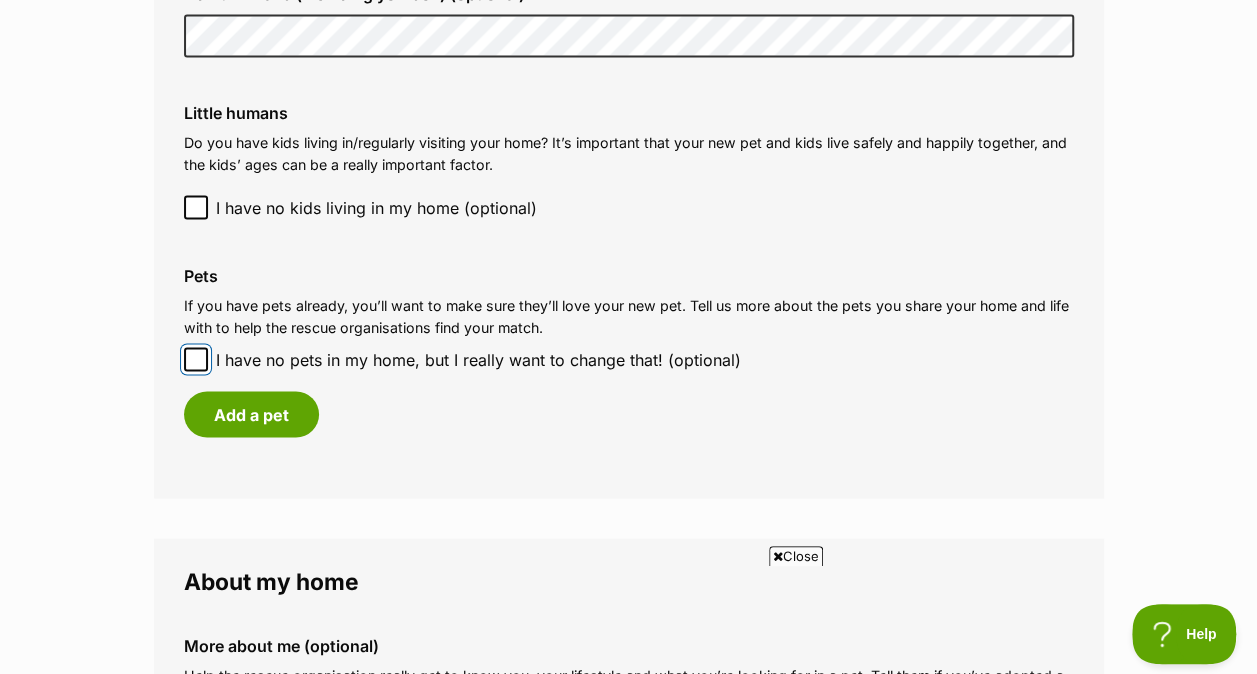 checkbox on "true" 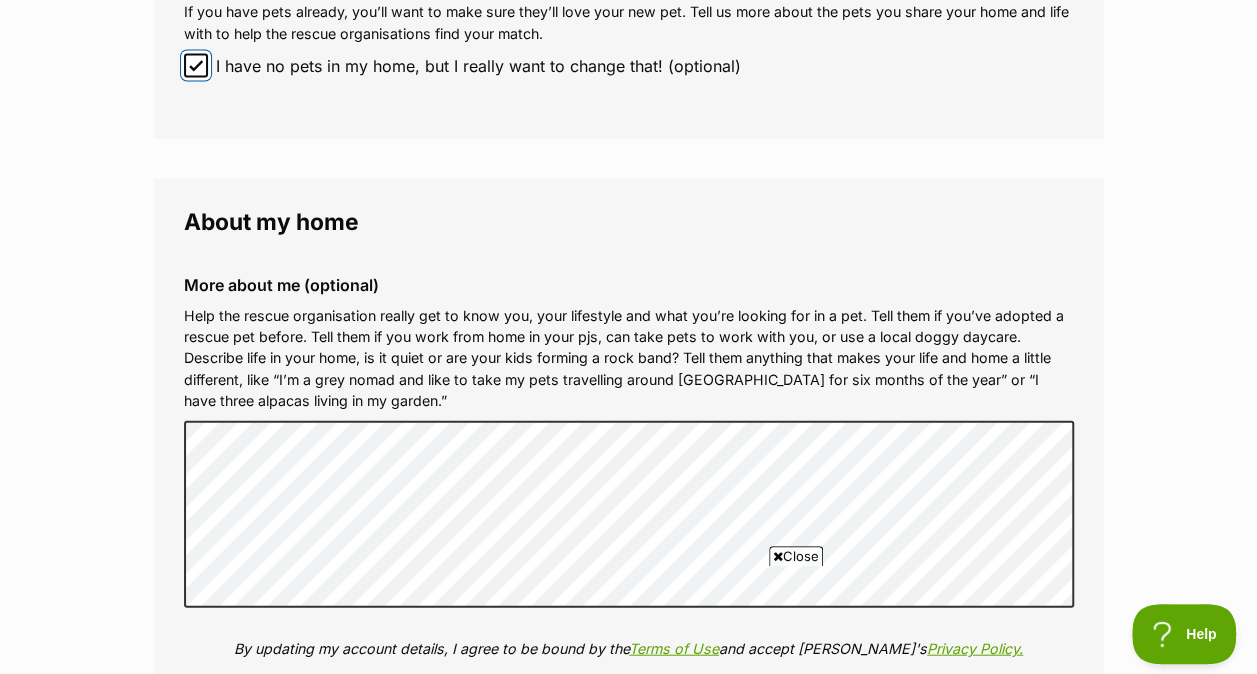 scroll, scrollTop: 2052, scrollLeft: 0, axis: vertical 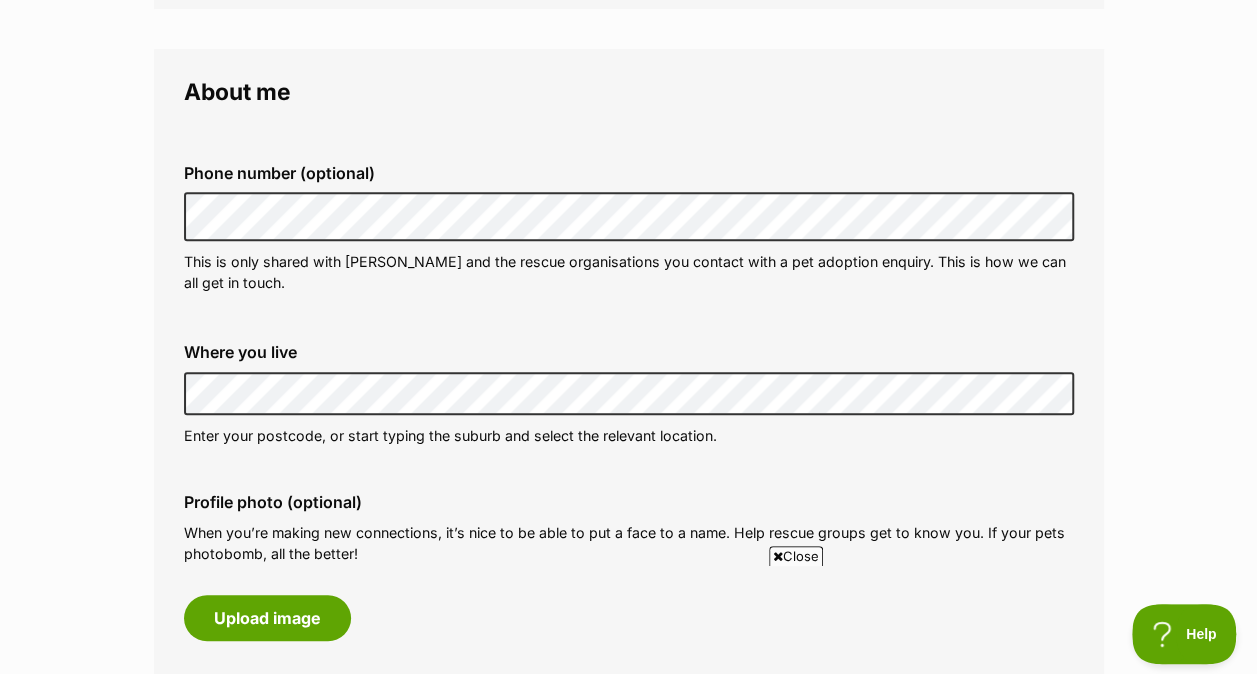 click on "Phone number (optional)
This is only shared with PetRescue and the rescue organisations you contact with a pet adoption enquiry. This is how we can all get in touch.
Where you live
Address line 1 (optional)
Address line 2 (optional)
Suburb (optional)
State Western Australia
Postcode
Enter your postcode, or start typing the suburb and select the relevant location.
Profile photo (optional)
When you’re making new connections, it’s nice to be able to put a face to a name. Help rescue groups get to know you. If your pets photobomb, all the better!
Upload image
Remove profile image (optional)
Additional photos (optional)
Add any photos you’d like to share eg. your backyard, your fencing, your family.
Upload image
0 of 9 photos uploaded" at bounding box center [629, 495] 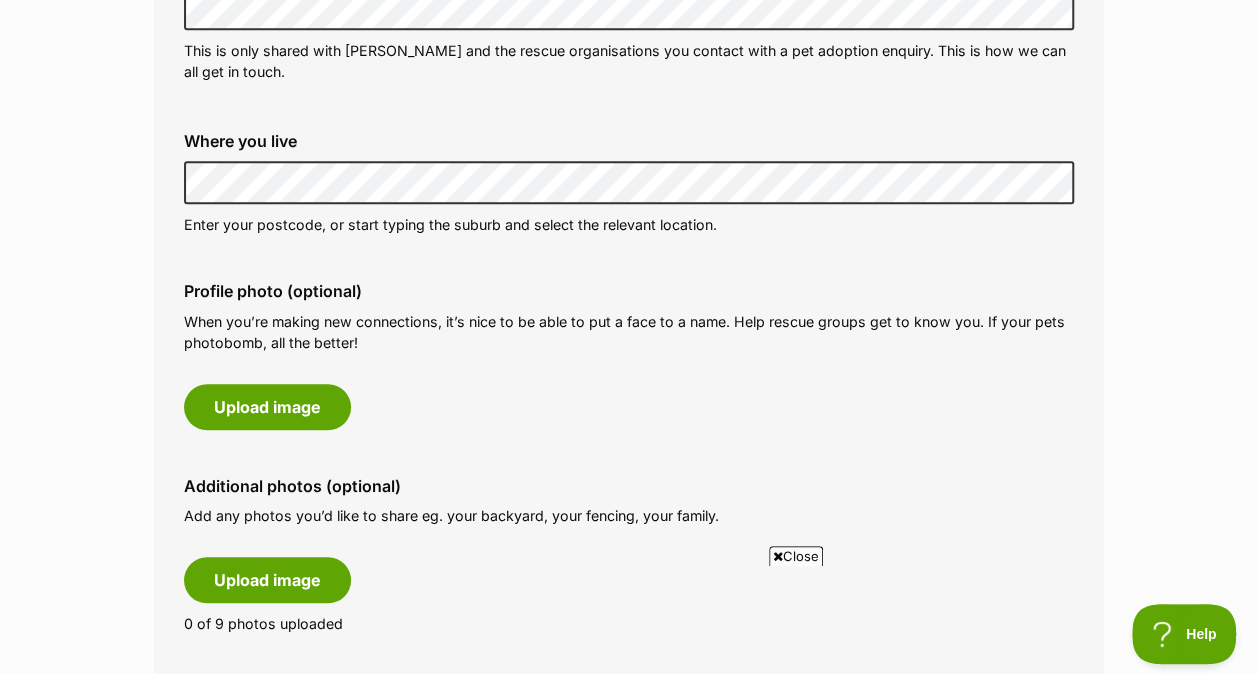 scroll, scrollTop: 868, scrollLeft: 0, axis: vertical 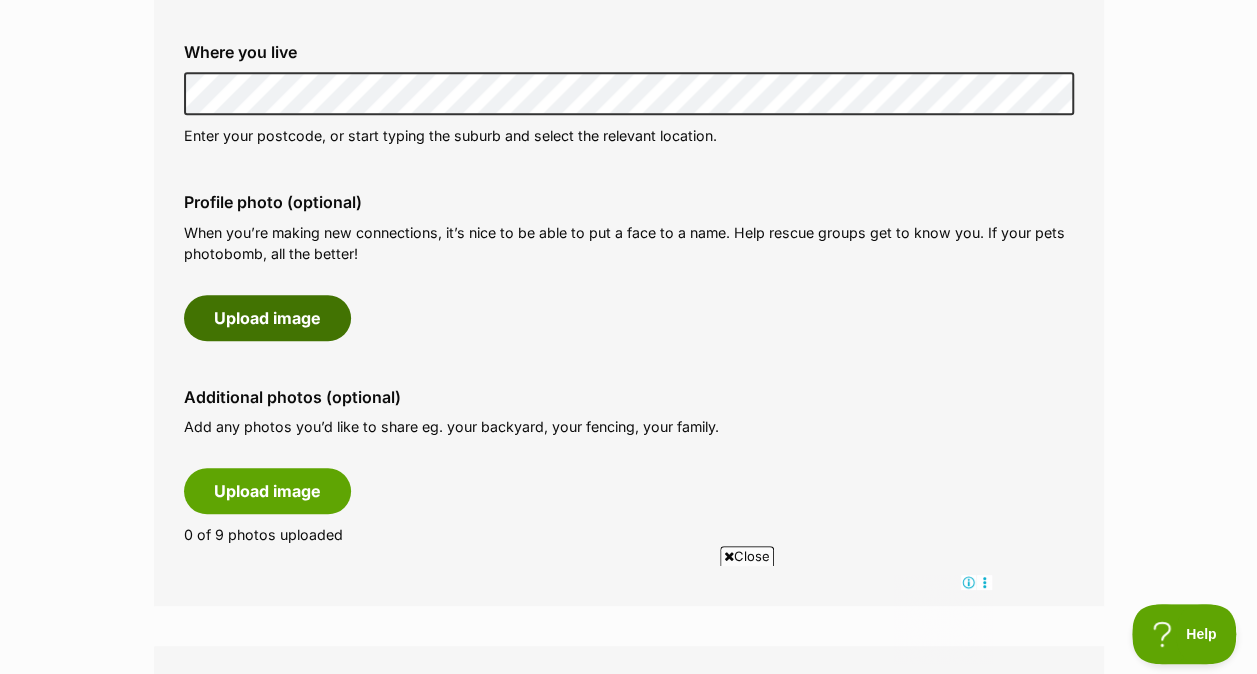 click on "Upload image" at bounding box center (267, 318) 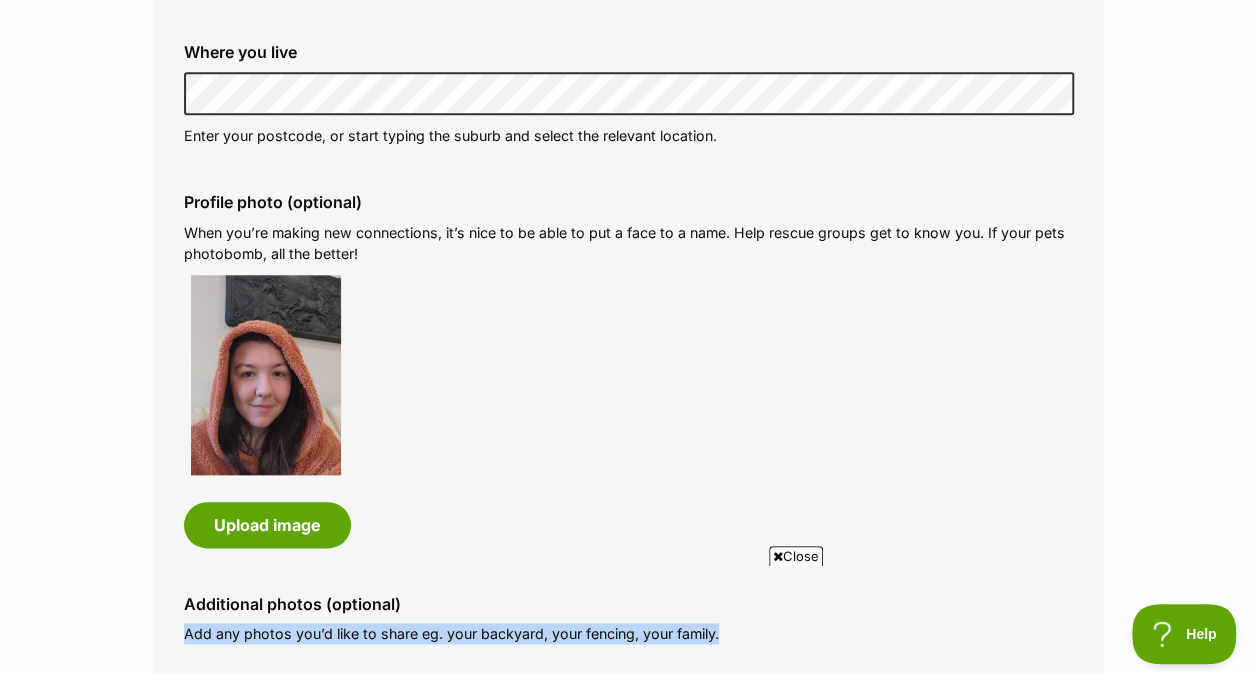 drag, startPoint x: 1011, startPoint y: 368, endPoint x: 1014, endPoint y: 386, distance: 18.248287 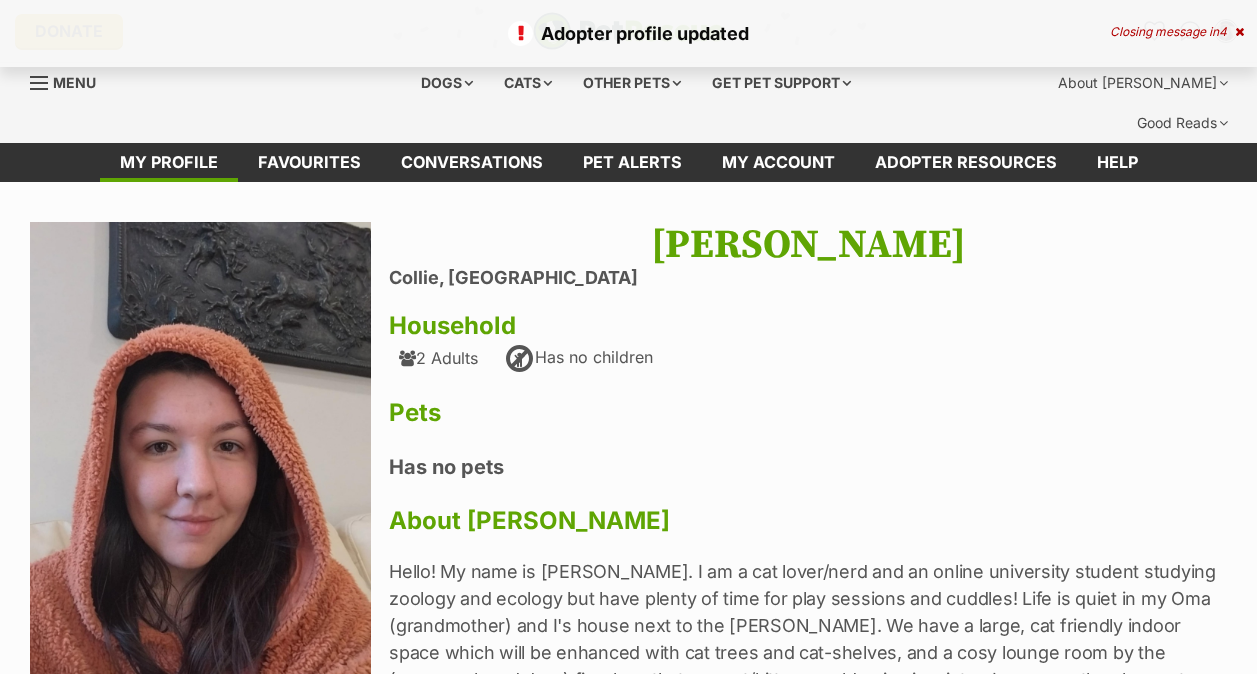 scroll, scrollTop: 0, scrollLeft: 0, axis: both 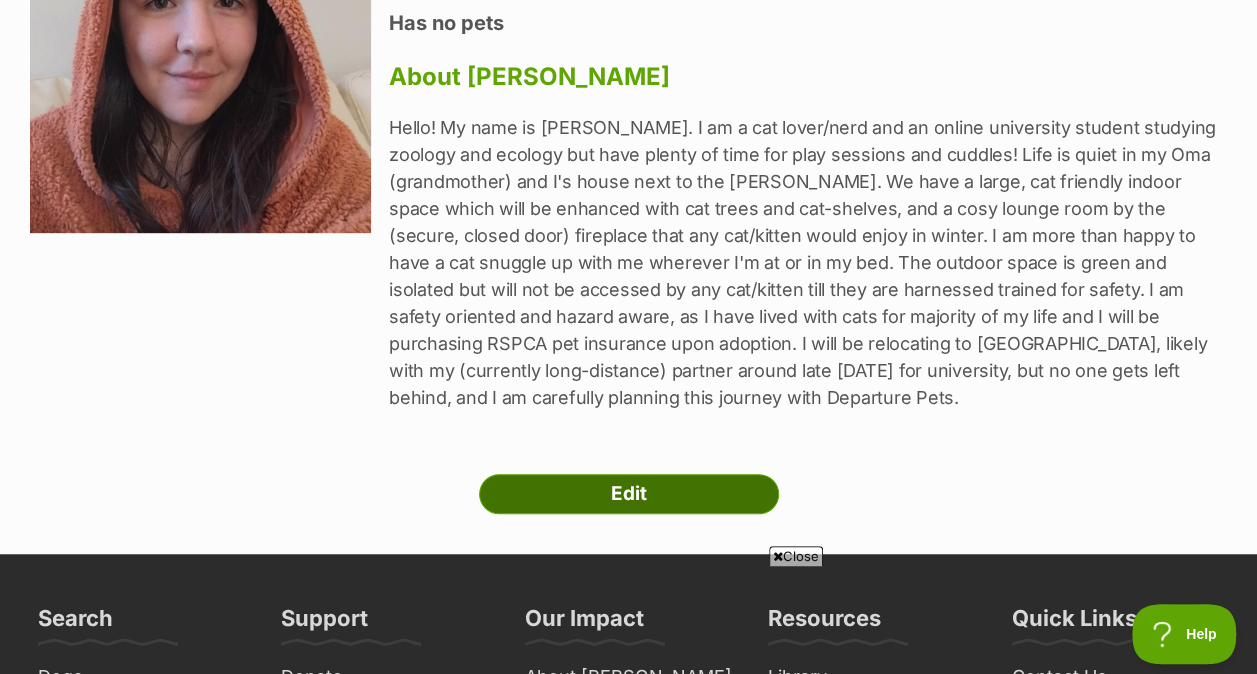 click on "Edit" at bounding box center [629, 494] 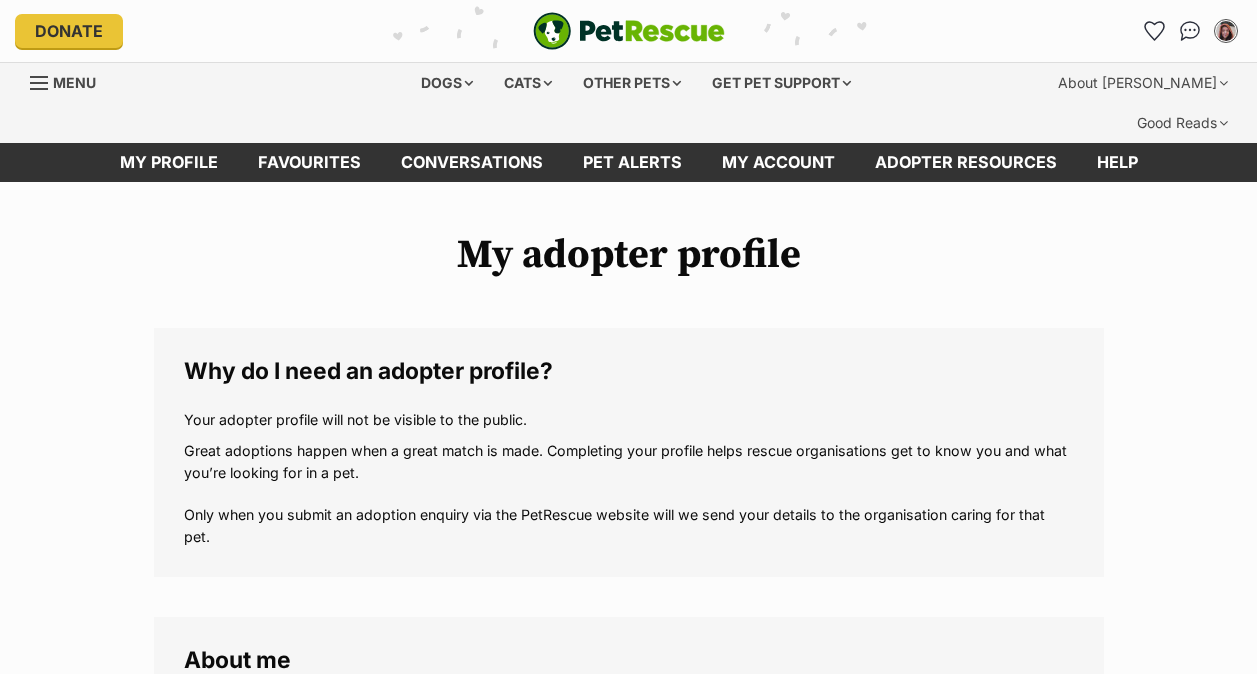 scroll, scrollTop: 0, scrollLeft: 0, axis: both 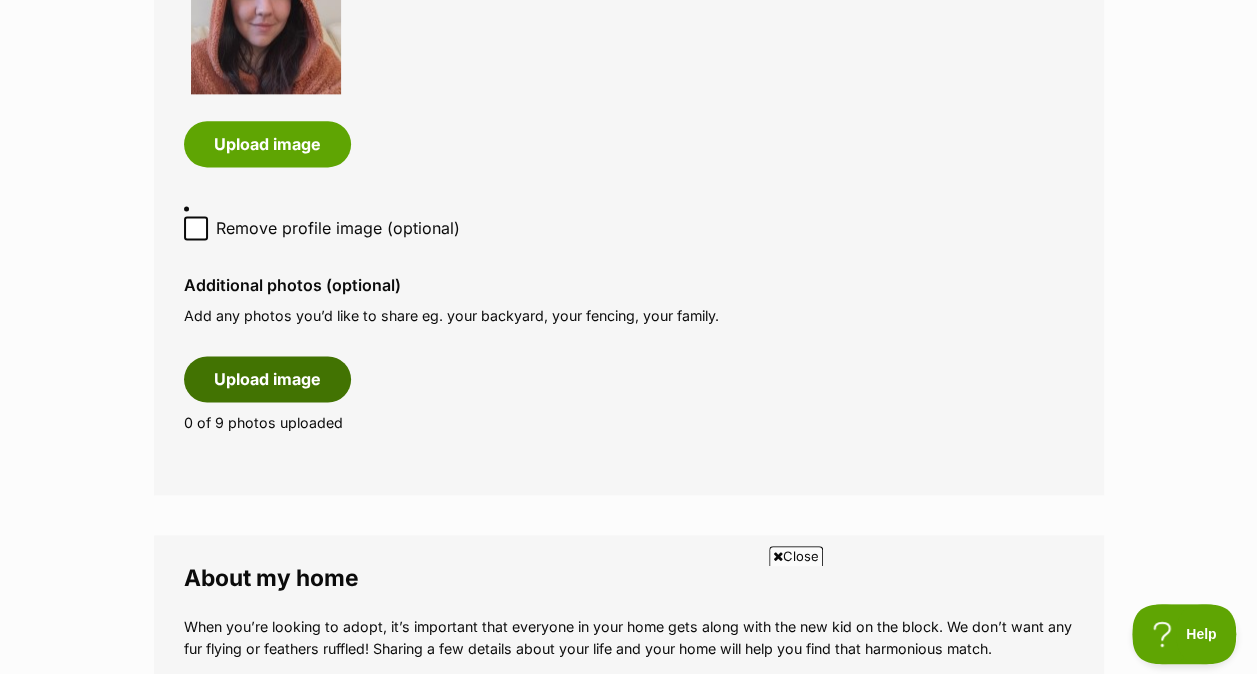 click on "Upload image" at bounding box center [267, 379] 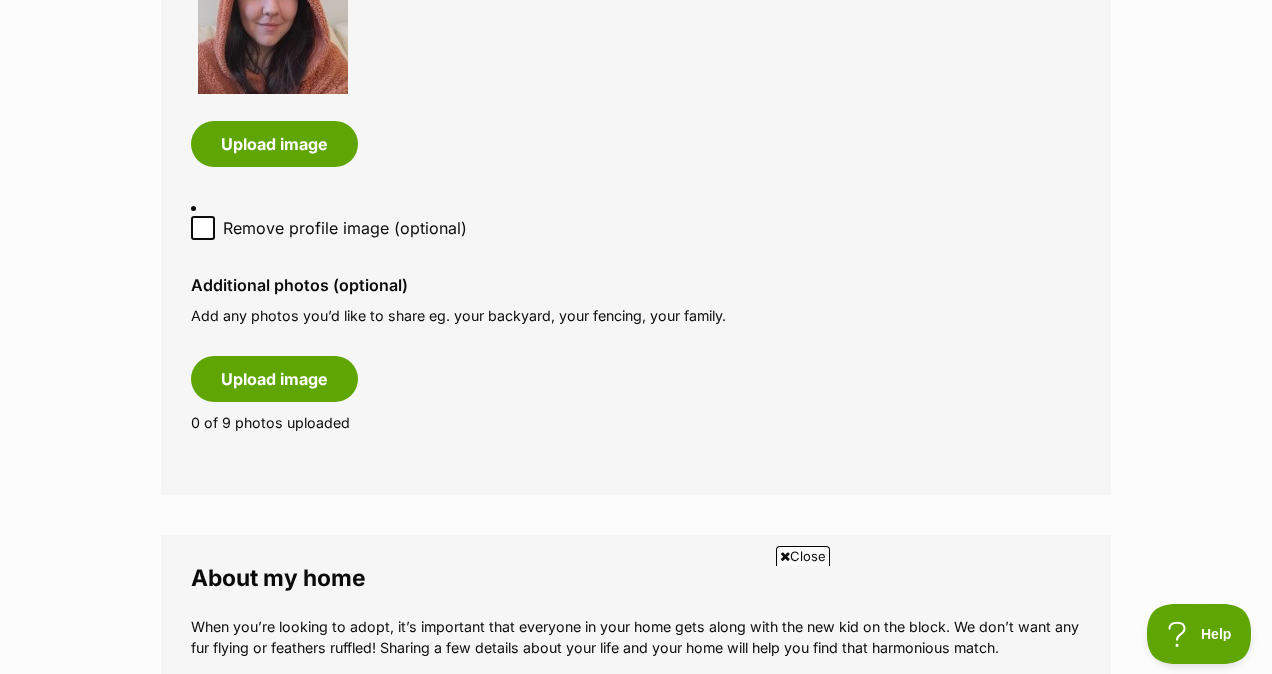 click on "Close" at bounding box center [803, 556] 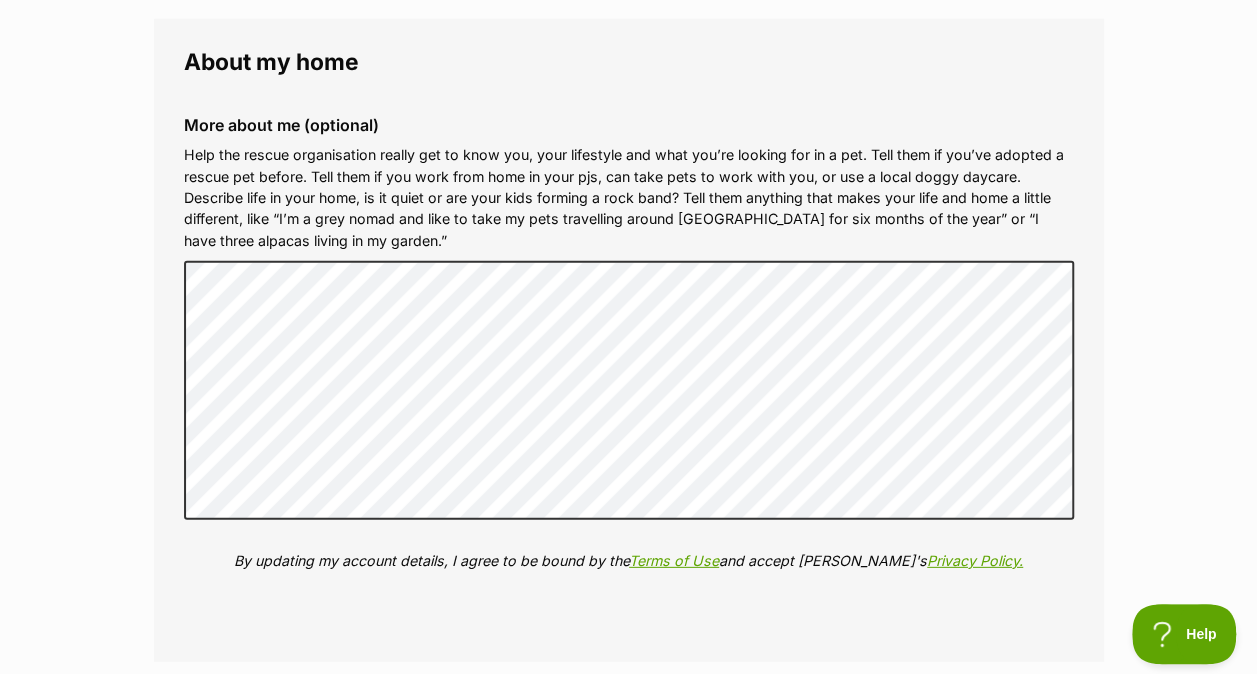 scroll, scrollTop: 2919, scrollLeft: 0, axis: vertical 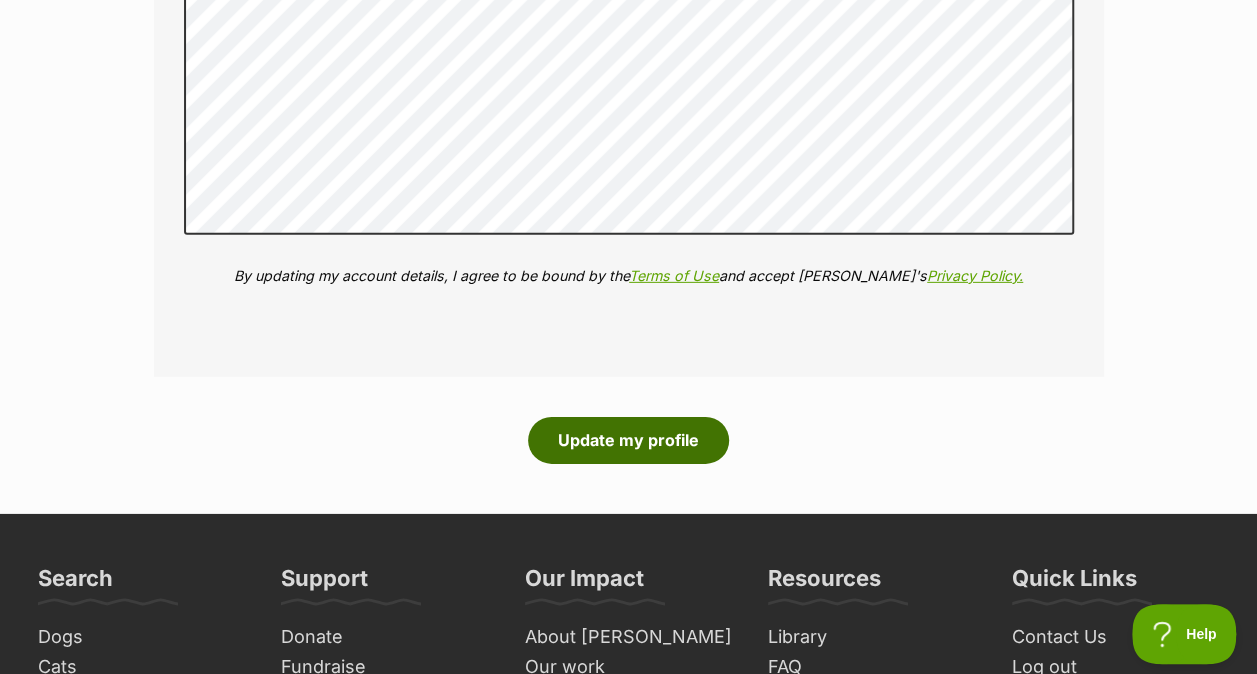 click on "Update my profile" at bounding box center (628, 440) 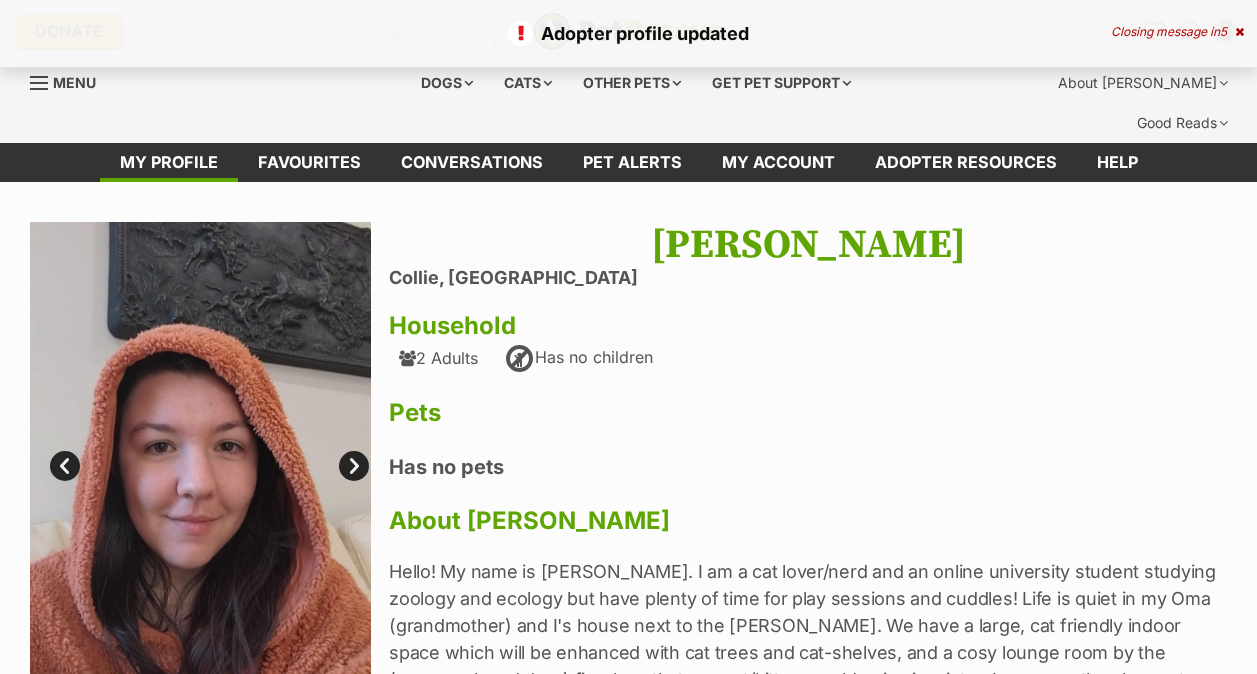 scroll, scrollTop: 0, scrollLeft: 0, axis: both 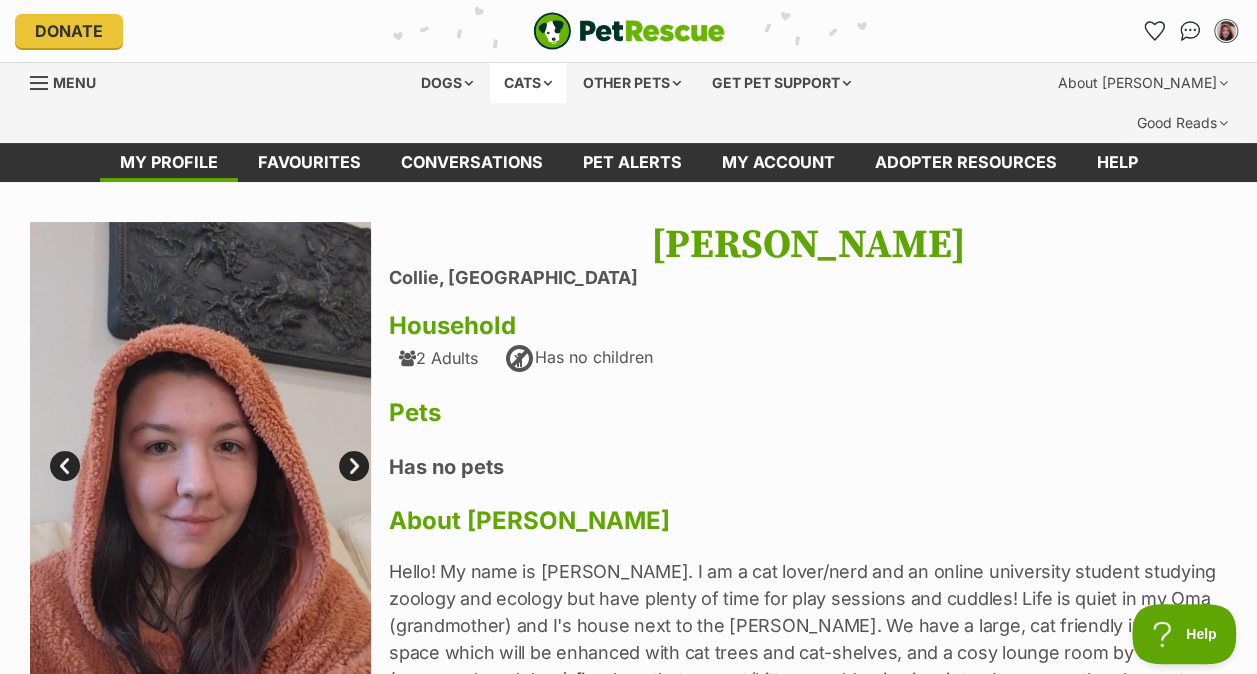 click on "Cats" at bounding box center [528, 83] 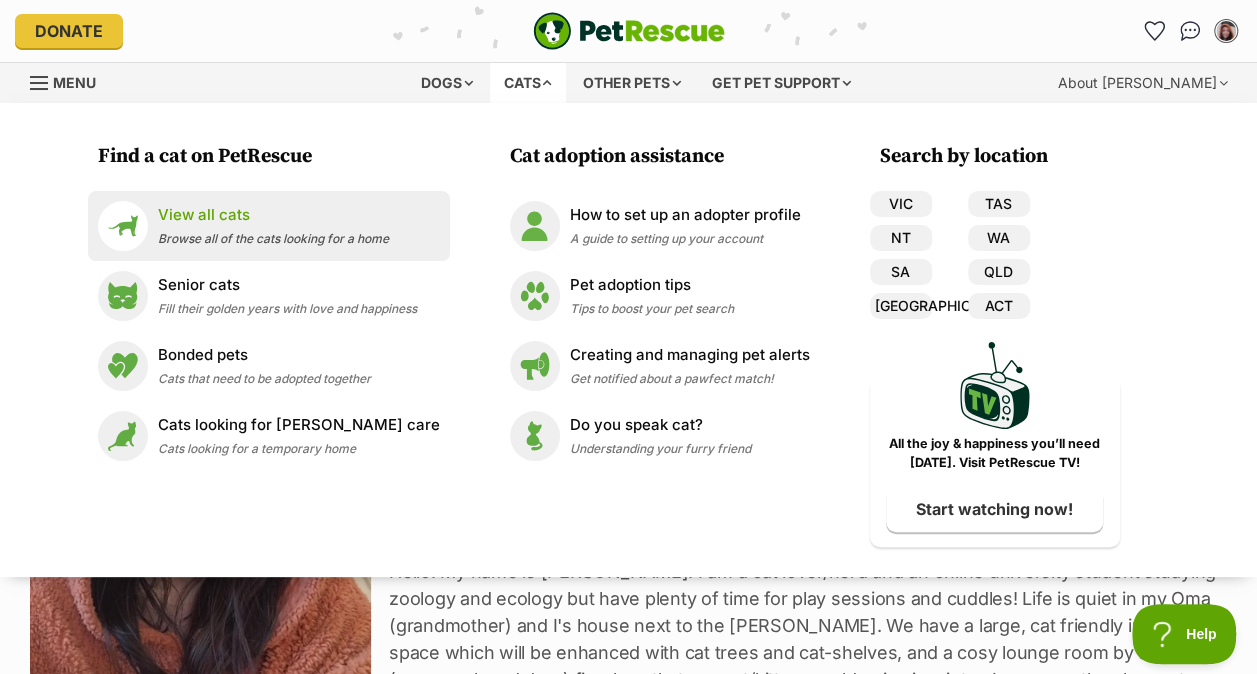 click on "Browse all of the cats looking for a home" at bounding box center [273, 238] 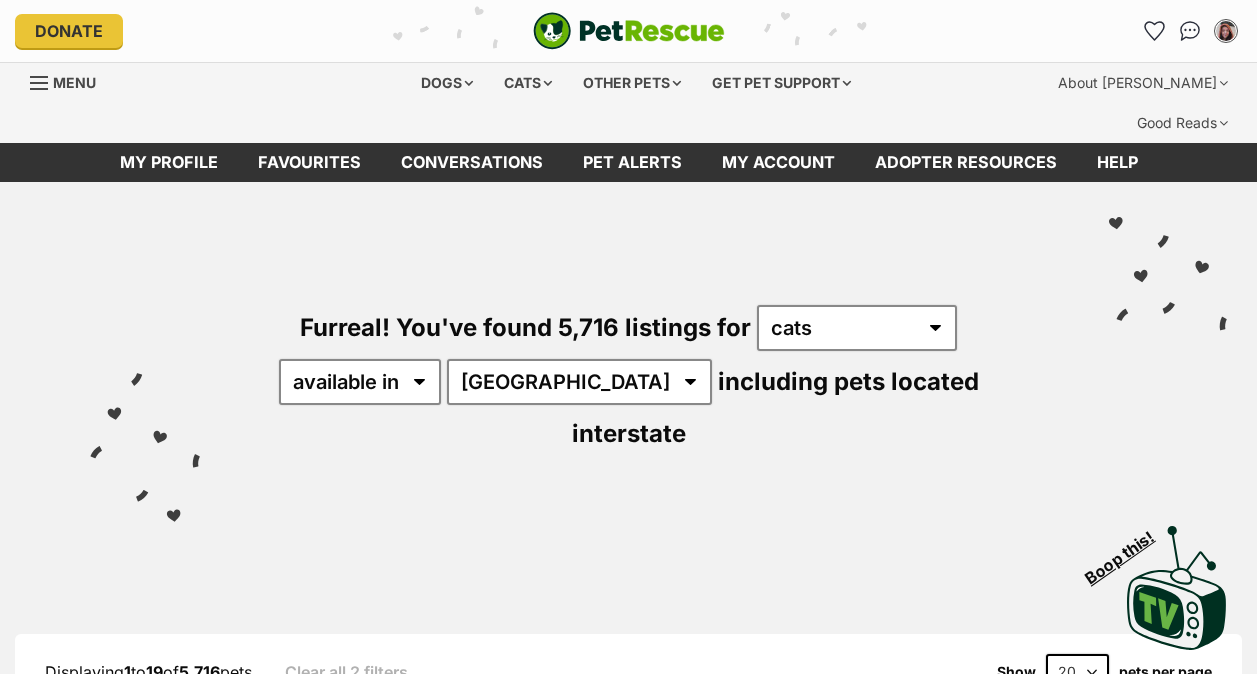 scroll, scrollTop: 0, scrollLeft: 0, axis: both 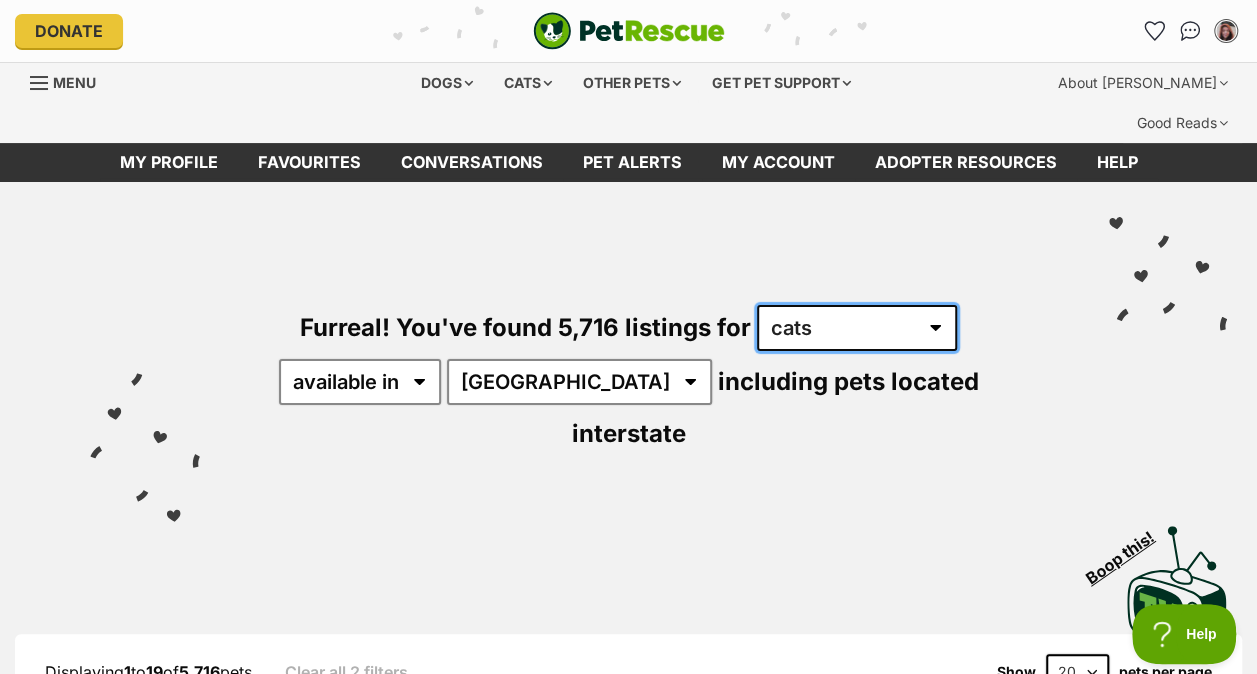 click on "any type of pet
cats
dogs
other pets" at bounding box center [857, 328] 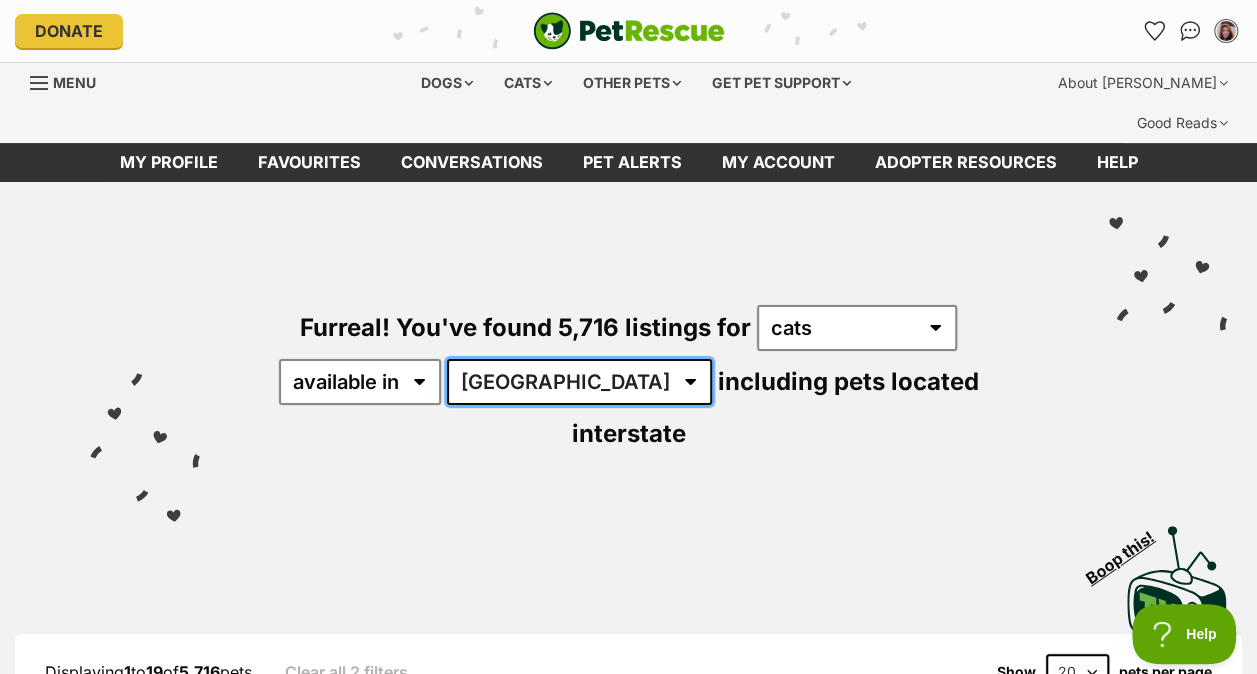 click on "Australia
ACT
NSW
NT
QLD
SA
TAS
VIC
WA" at bounding box center [579, 382] 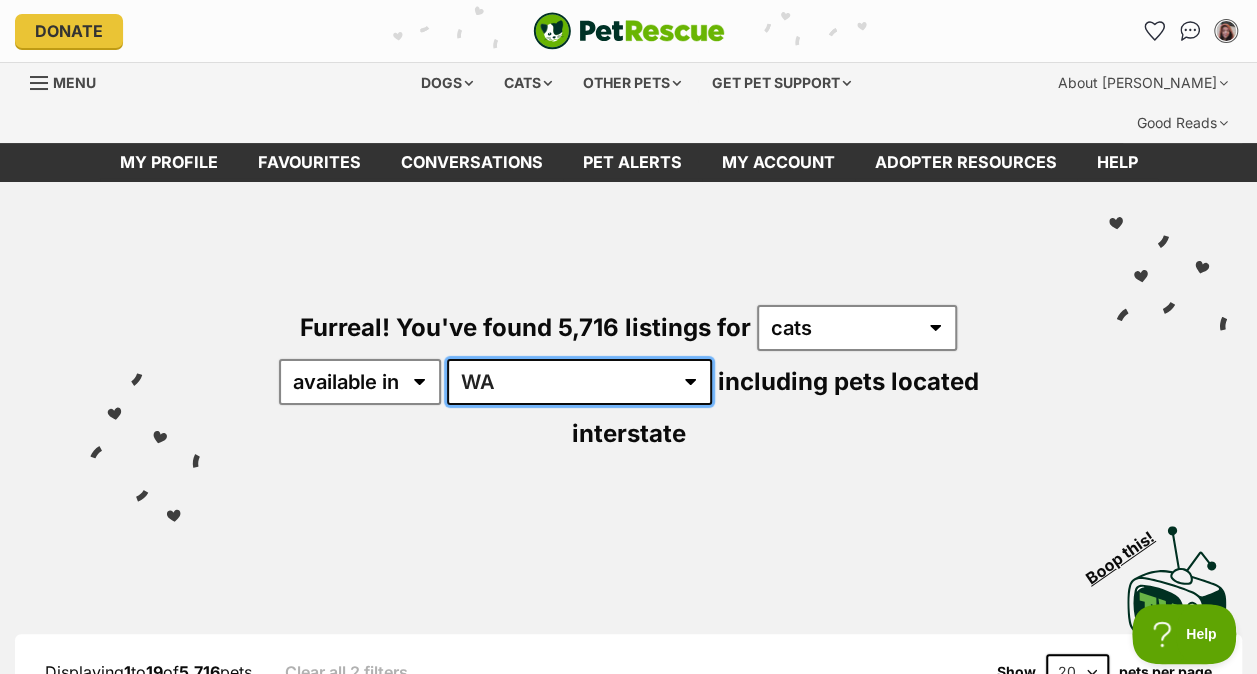 click on "Australia
ACT
NSW
NT
QLD
SA
TAS
VIC
WA" at bounding box center [579, 382] 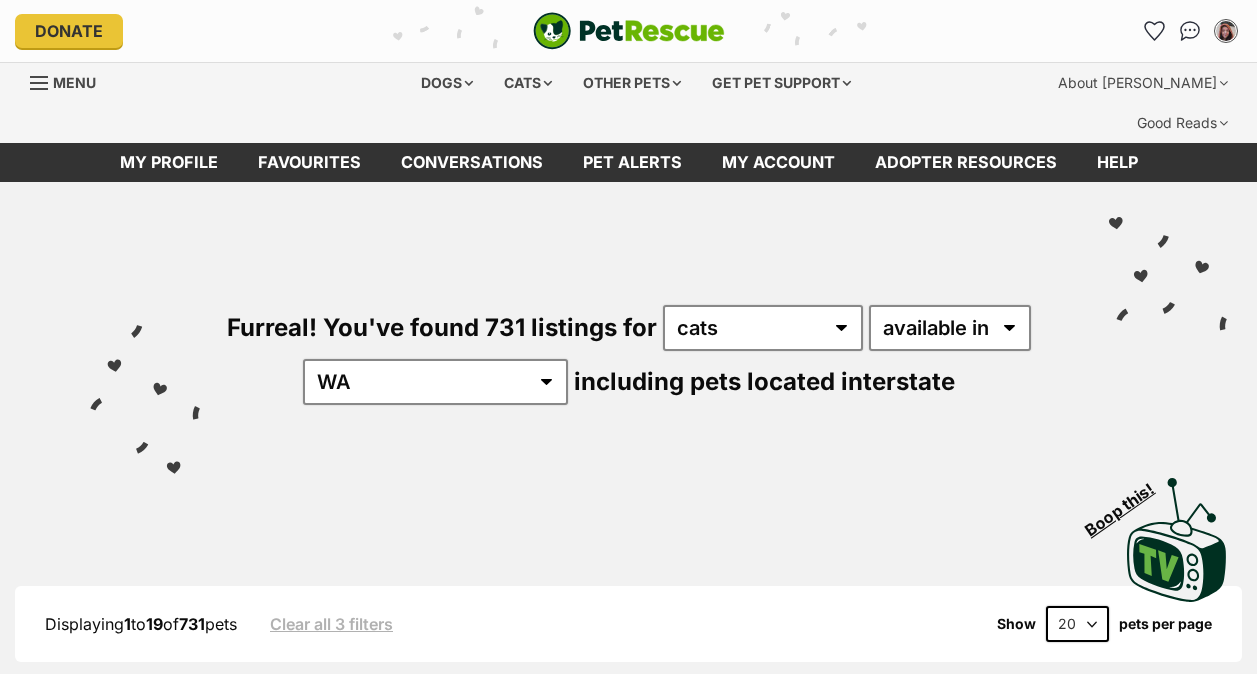 scroll, scrollTop: 0, scrollLeft: 0, axis: both 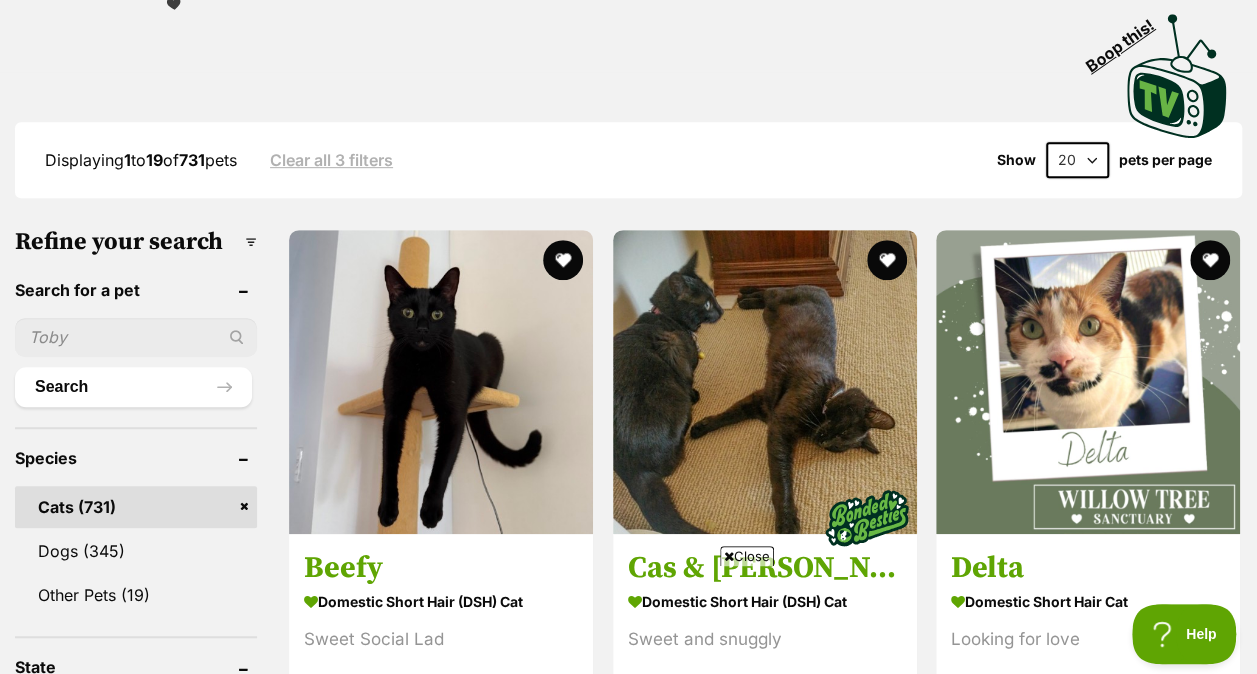 click at bounding box center [136, 337] 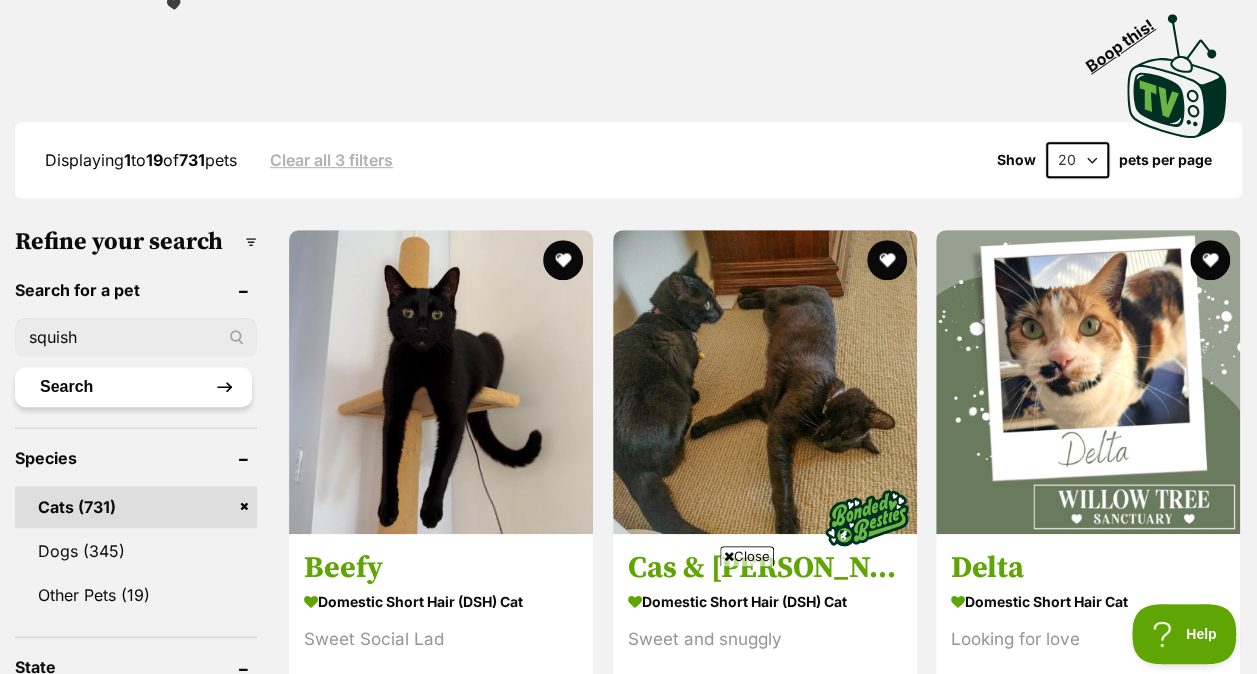 type on "squish" 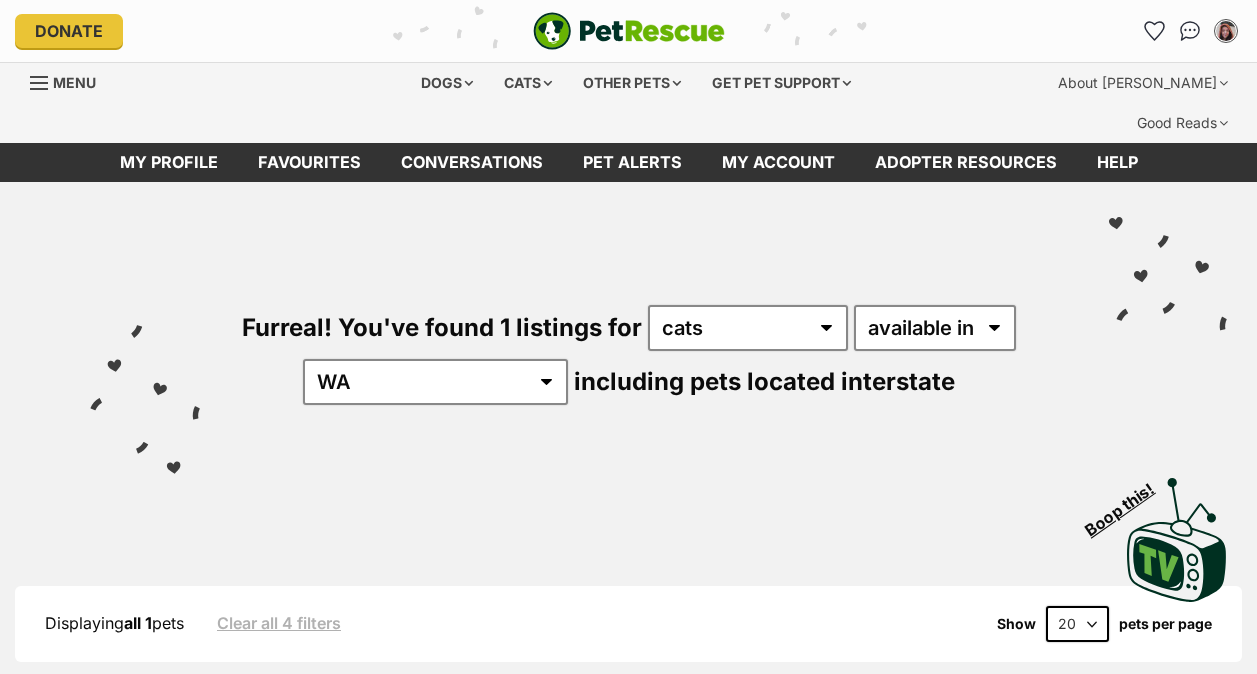 scroll, scrollTop: 0, scrollLeft: 0, axis: both 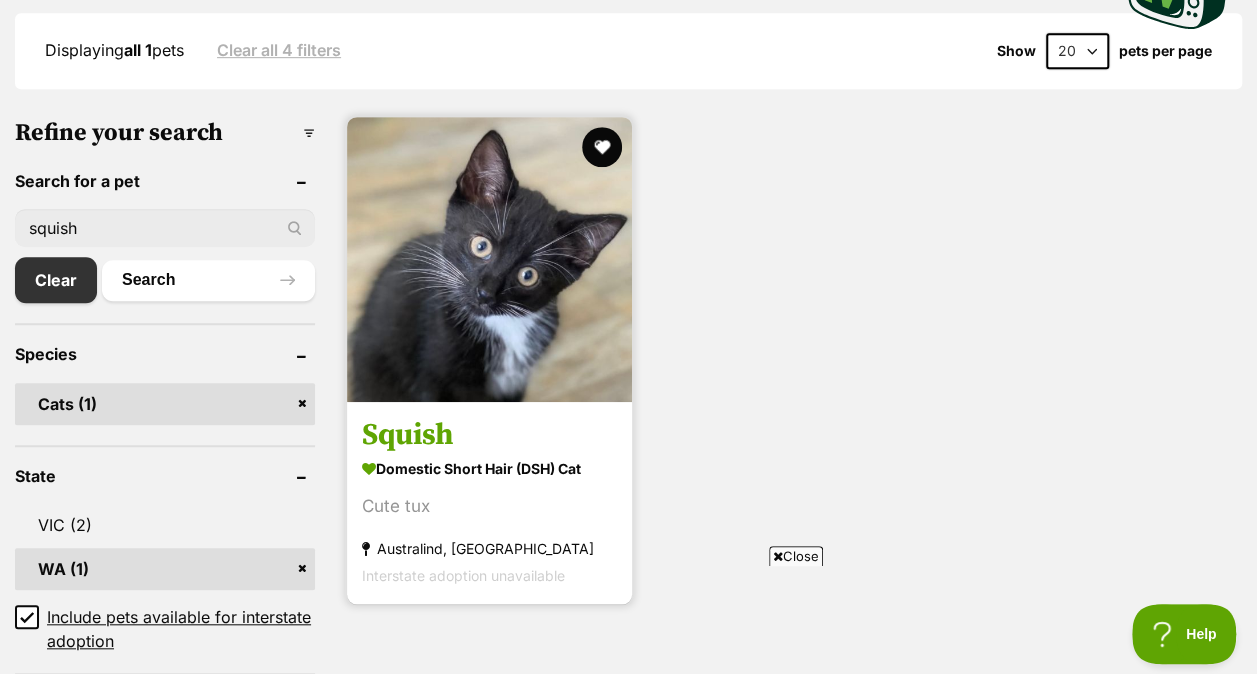 click on "Squish" at bounding box center (489, 435) 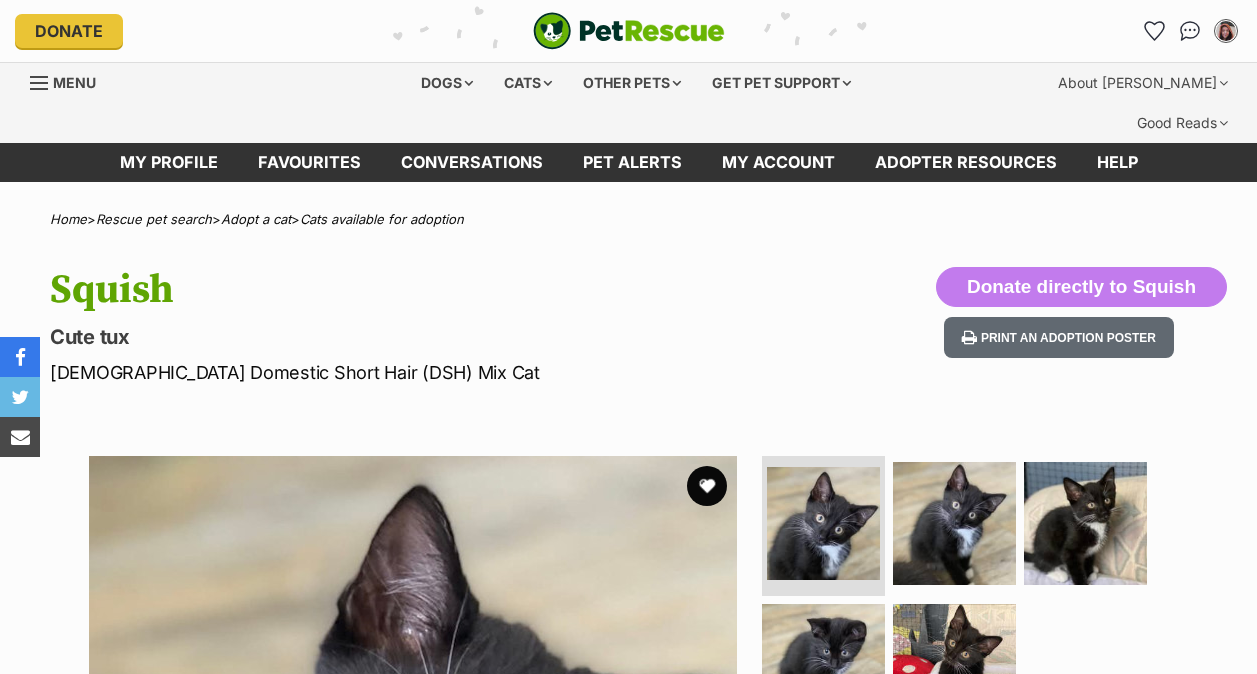 scroll, scrollTop: 0, scrollLeft: 0, axis: both 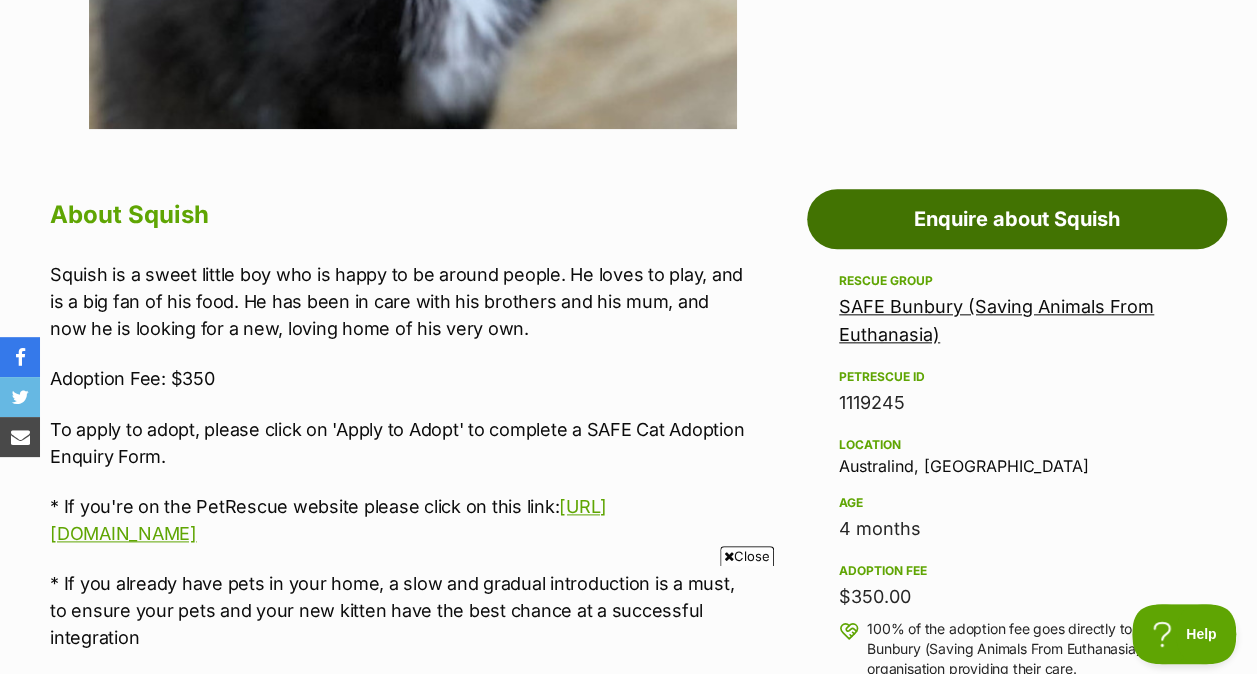 click on "Enquire about Squish" at bounding box center (1017, 219) 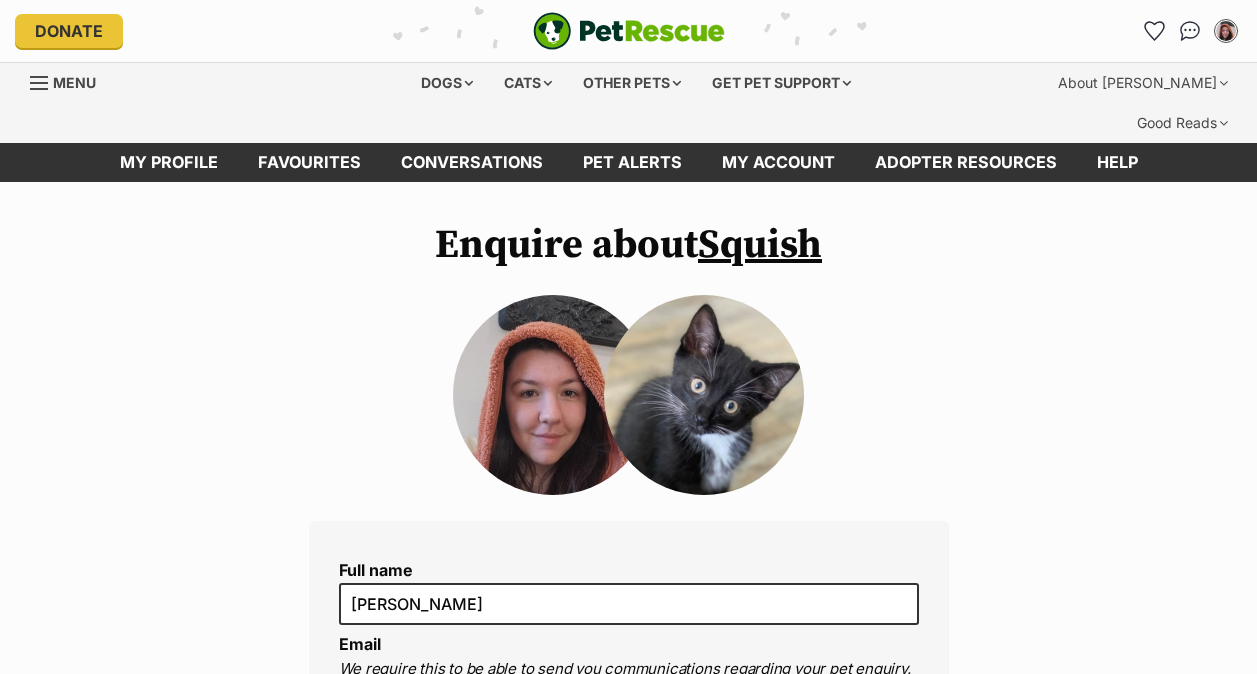 scroll, scrollTop: 0, scrollLeft: 0, axis: both 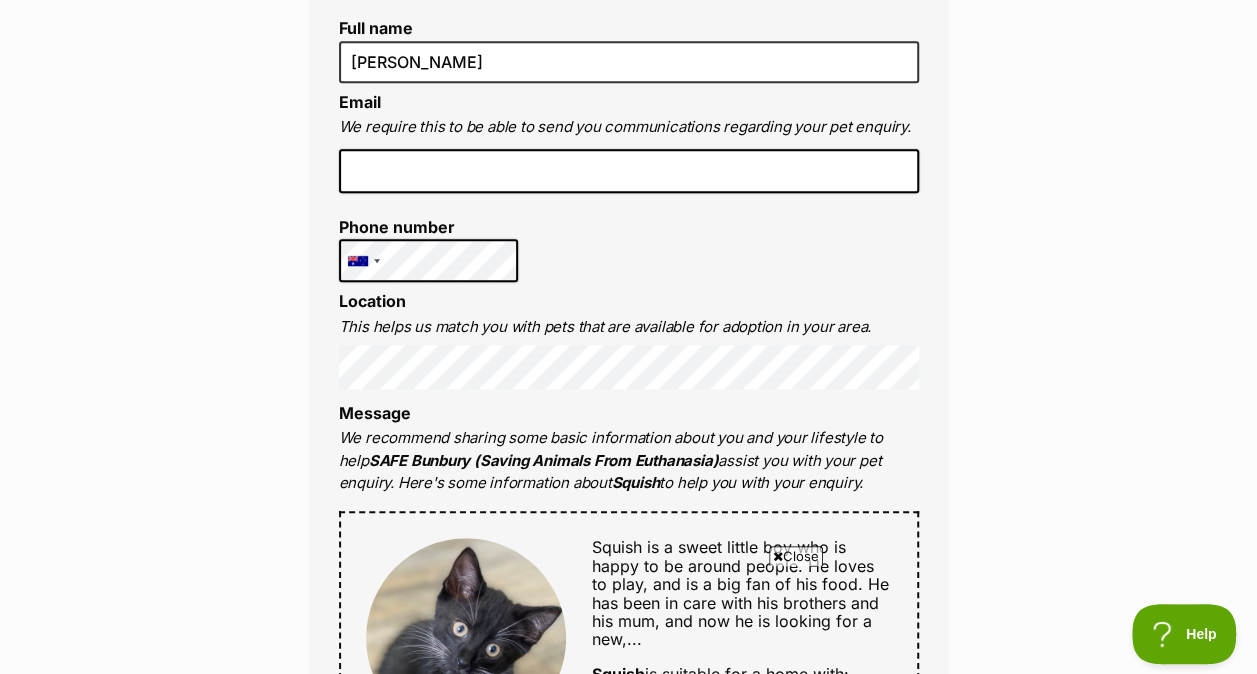 click at bounding box center (629, 171) 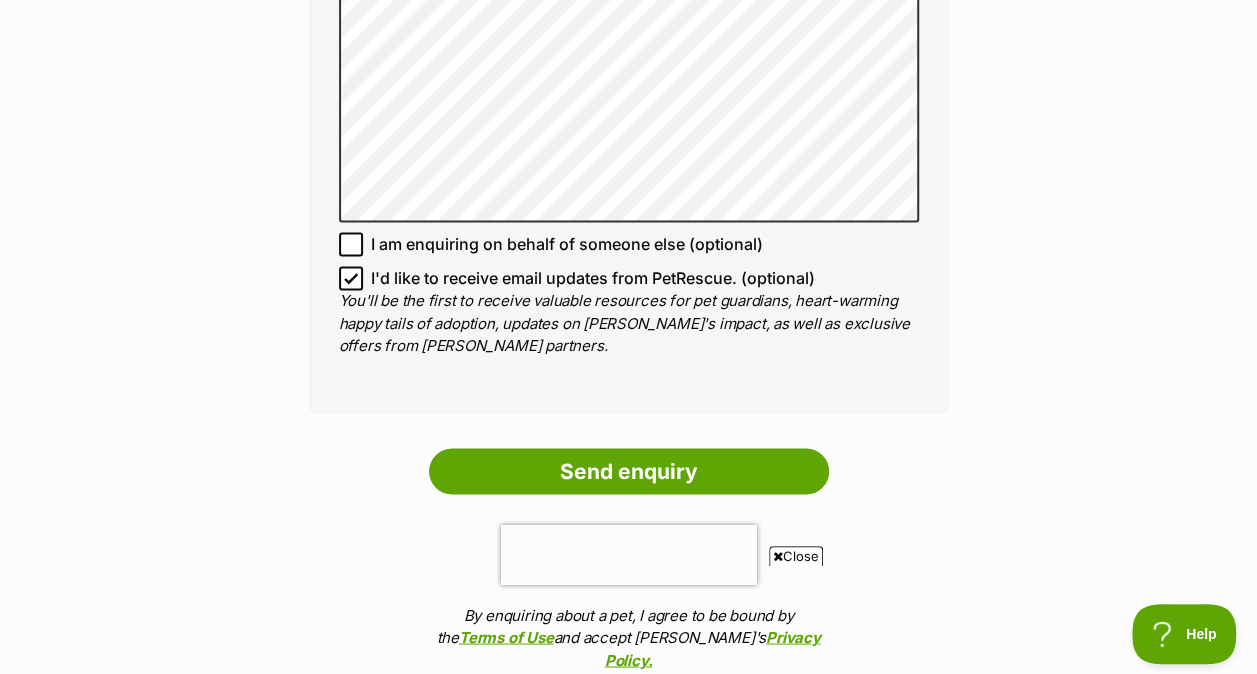 scroll, scrollTop: 1477, scrollLeft: 0, axis: vertical 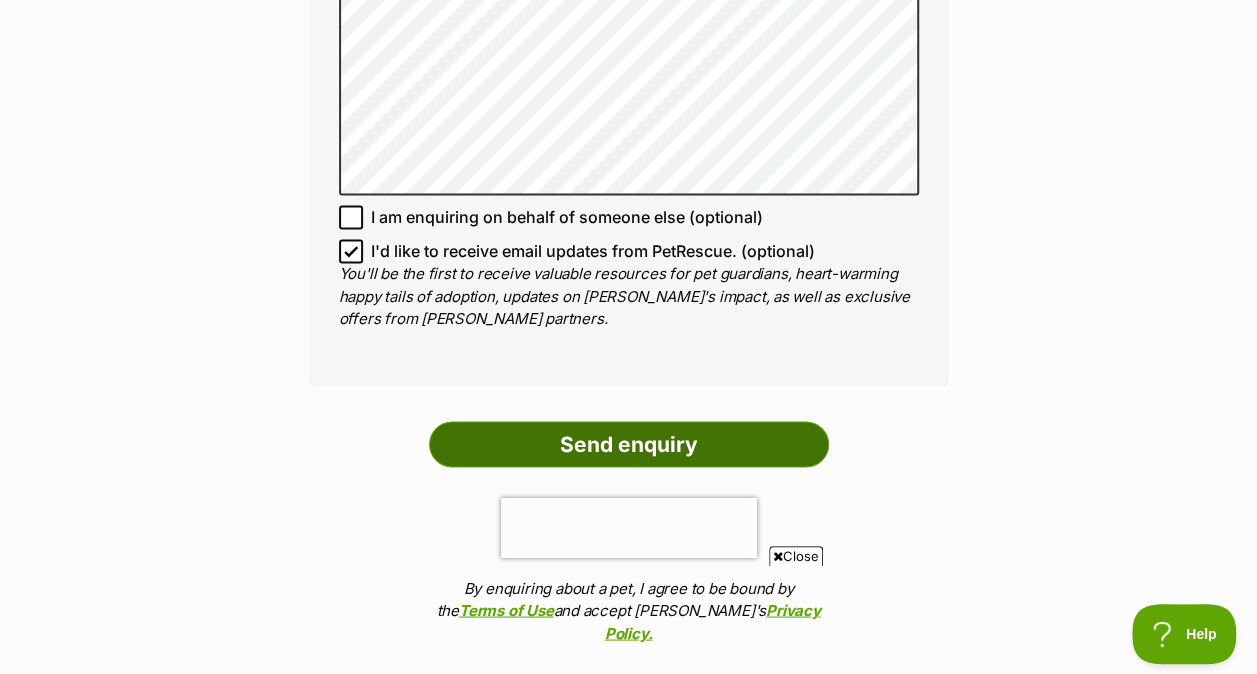 click on "Send enquiry" at bounding box center [629, 444] 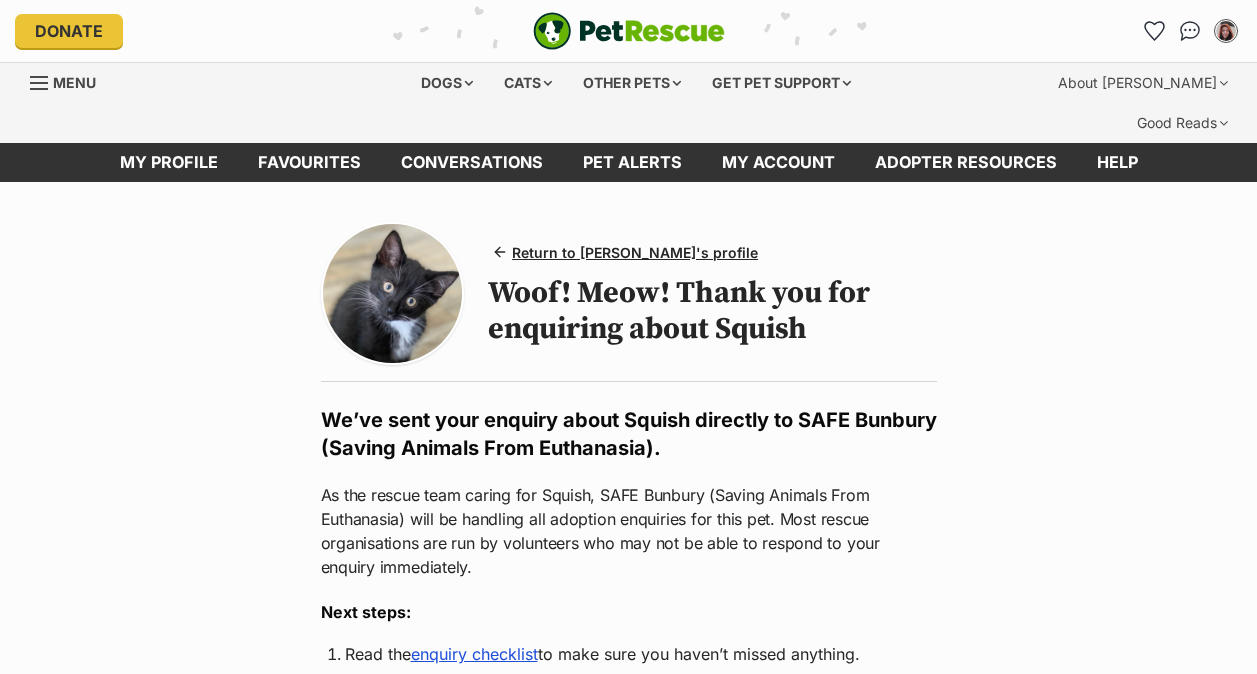 scroll, scrollTop: 0, scrollLeft: 0, axis: both 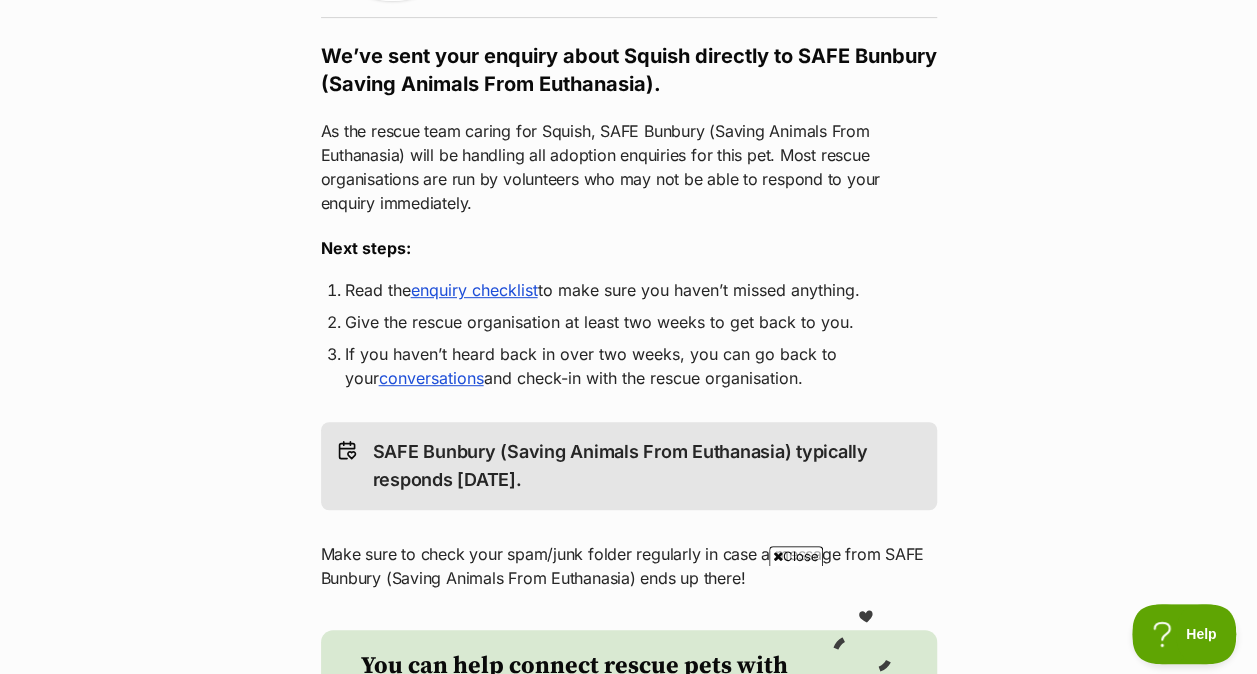click on "enquiry checklist" at bounding box center (474, 290) 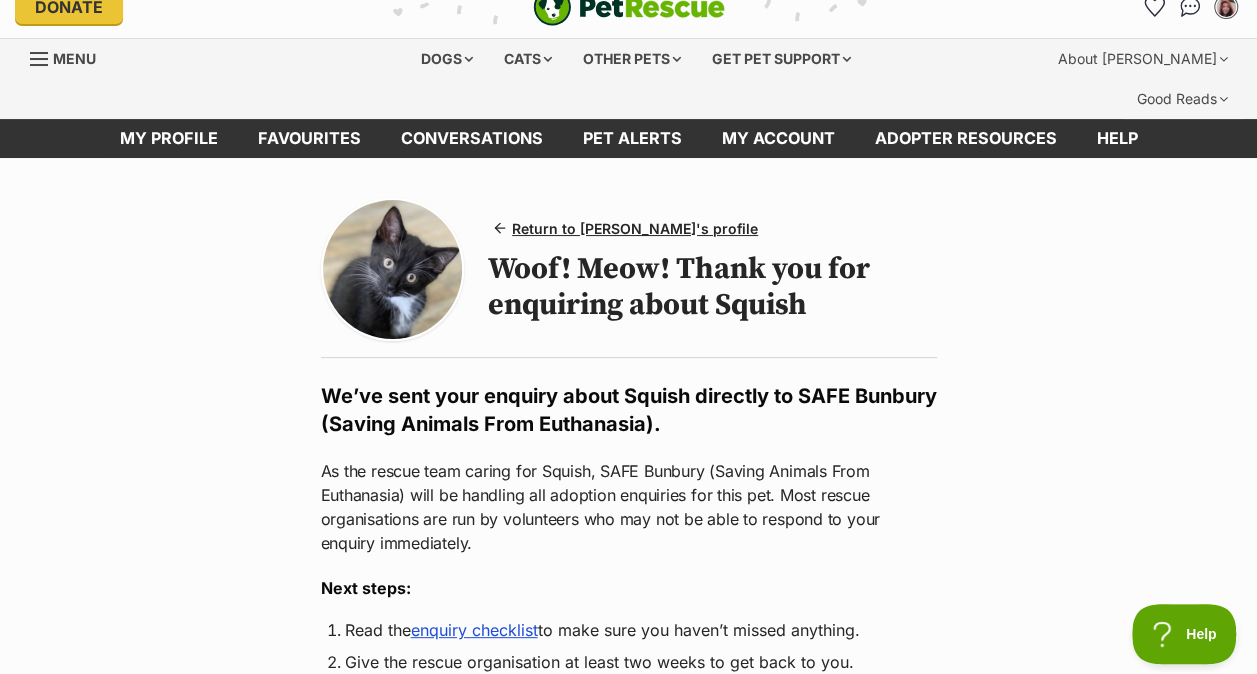 scroll, scrollTop: 0, scrollLeft: 0, axis: both 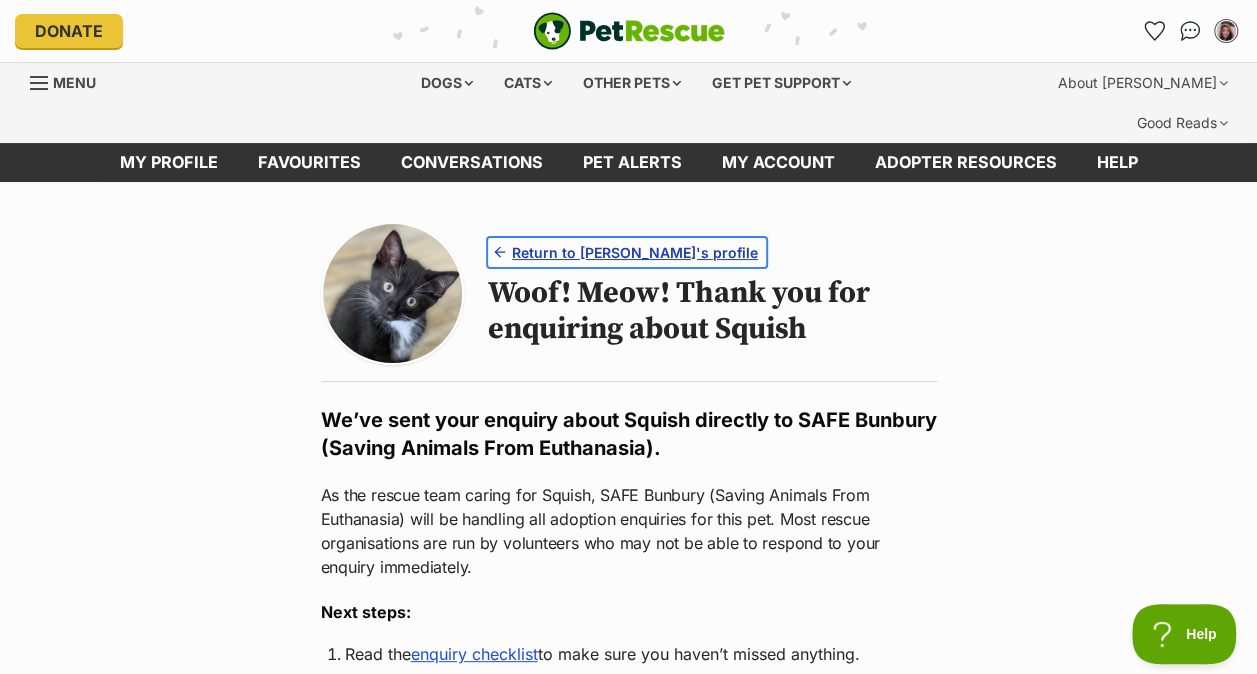 click on "Return to Squish's profile" at bounding box center [635, 252] 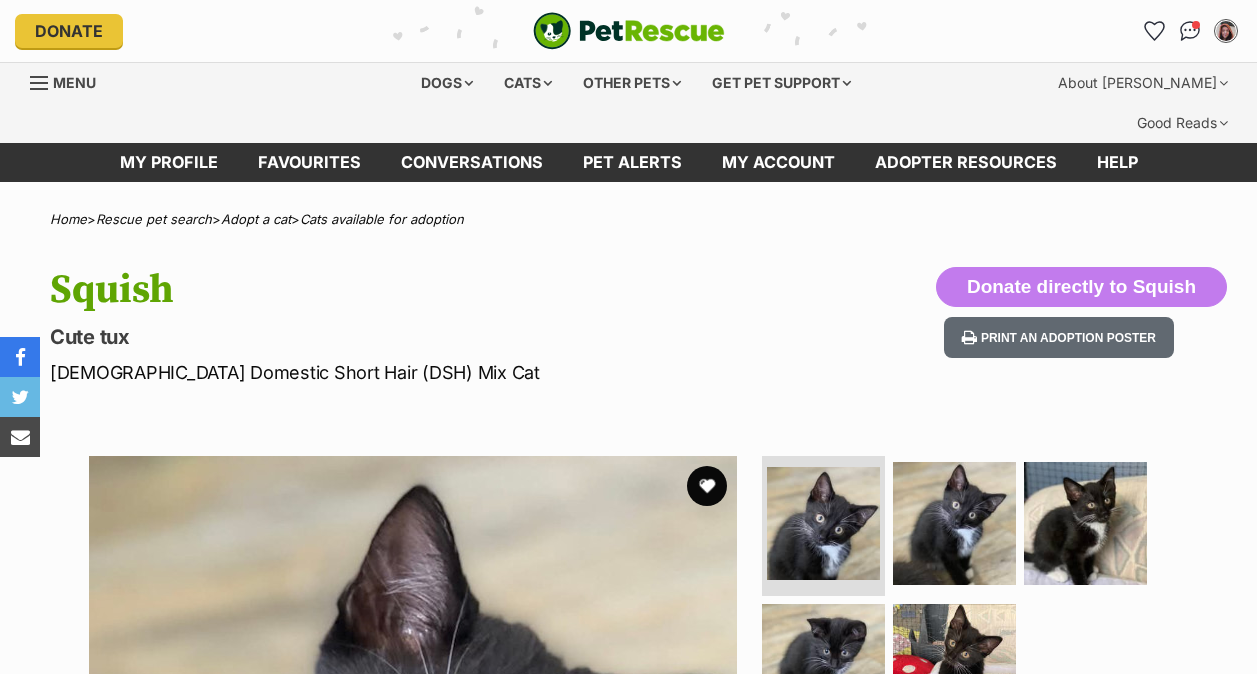 scroll, scrollTop: 0, scrollLeft: 0, axis: both 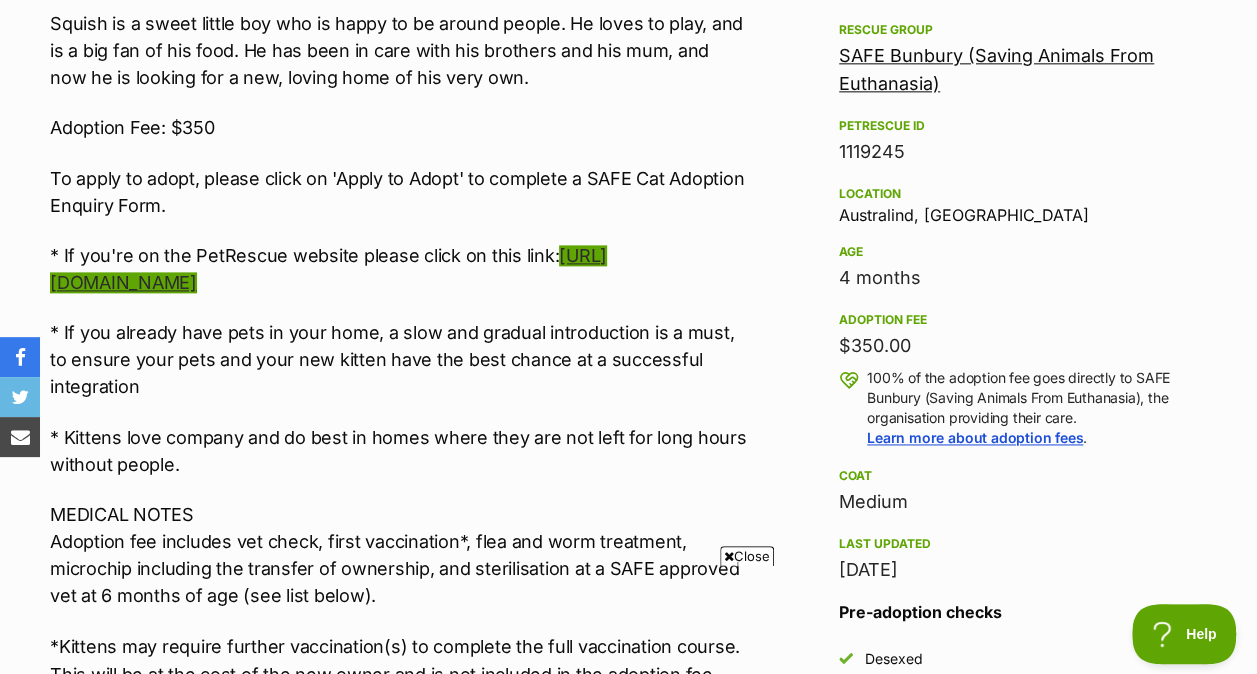 click on "[URL][DOMAIN_NAME]" at bounding box center [328, 269] 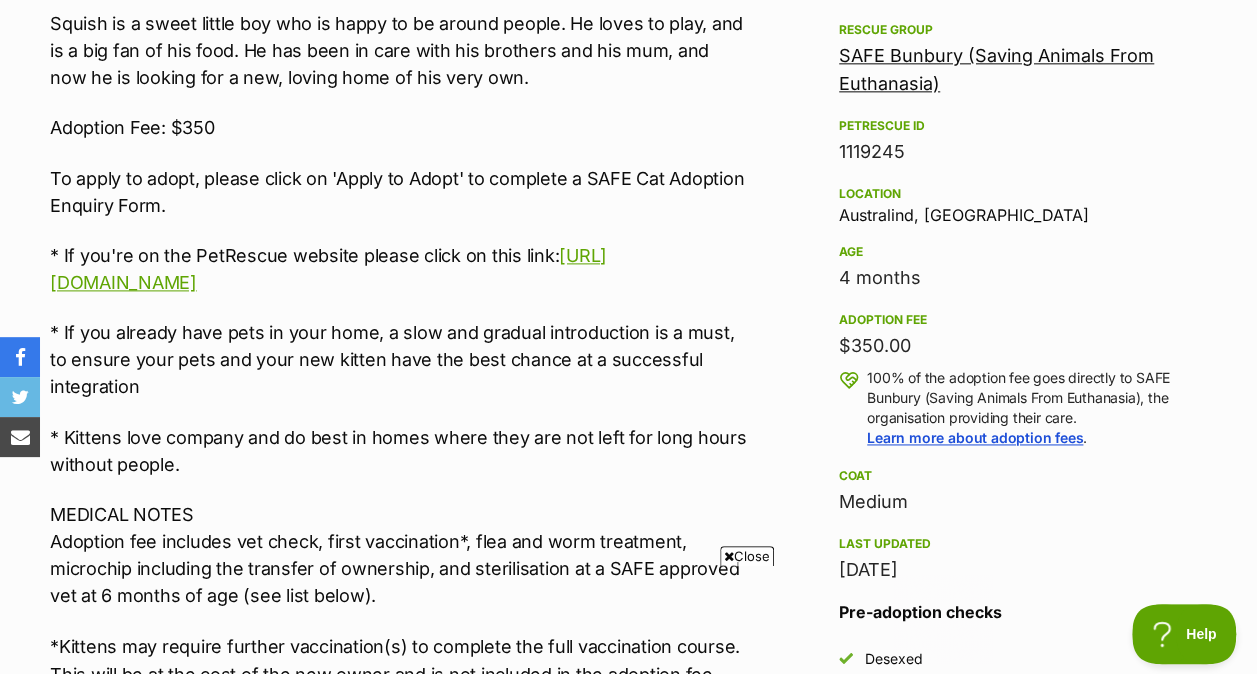 scroll, scrollTop: 0, scrollLeft: 0, axis: both 